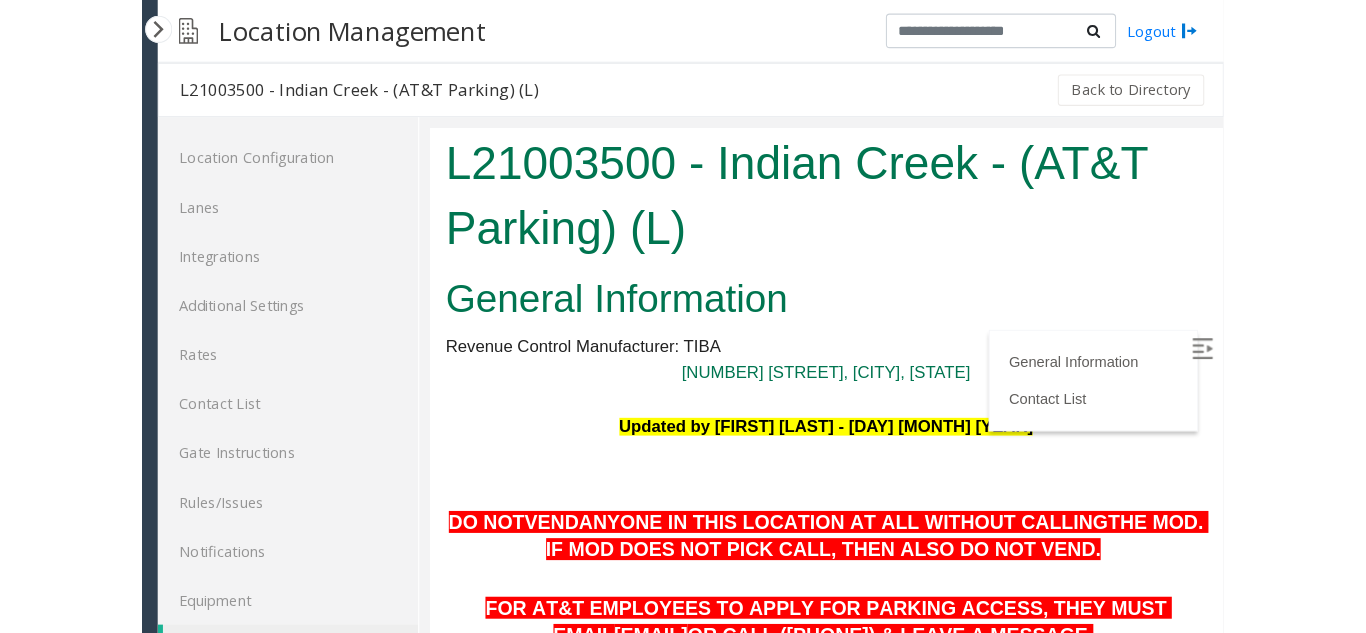 scroll, scrollTop: 600, scrollLeft: 0, axis: vertical 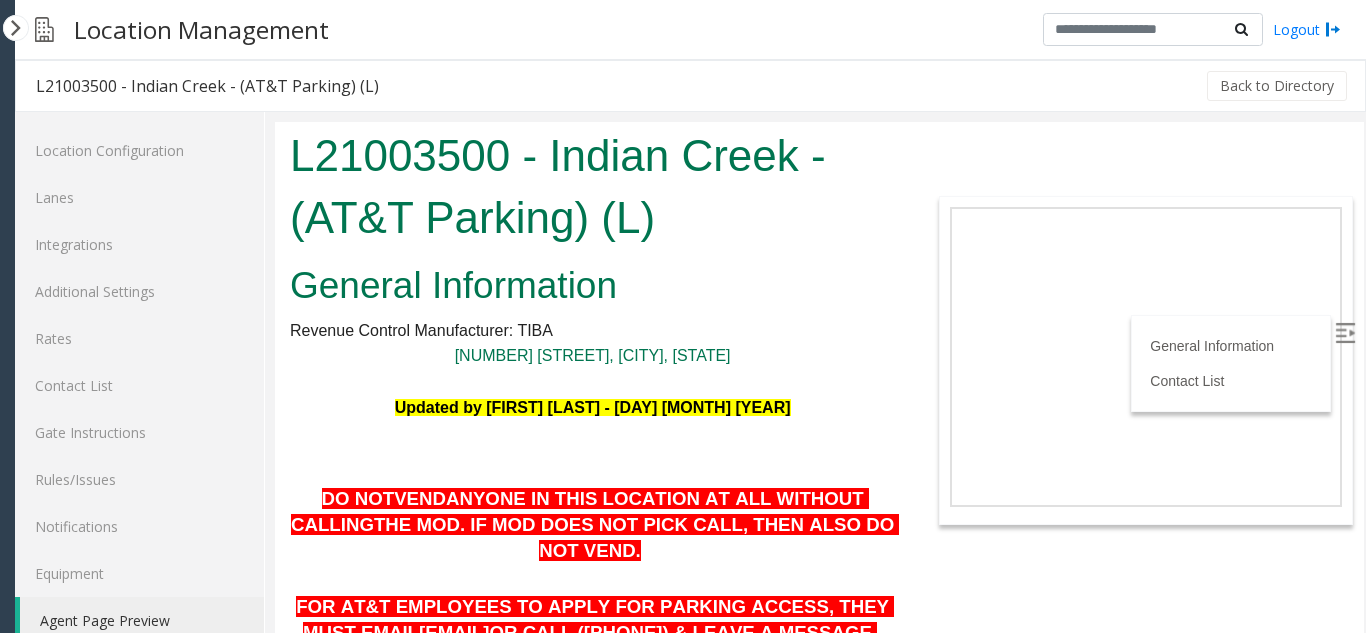 click at bounding box center [16, 28] 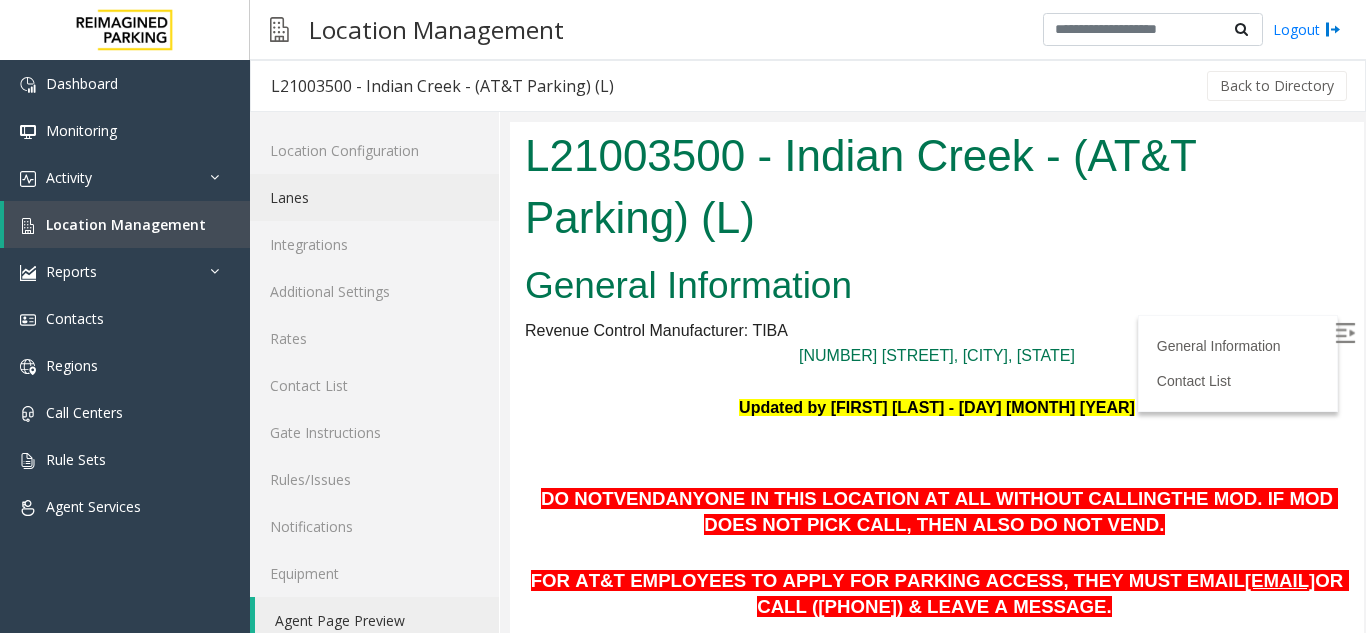 click on "Lanes" 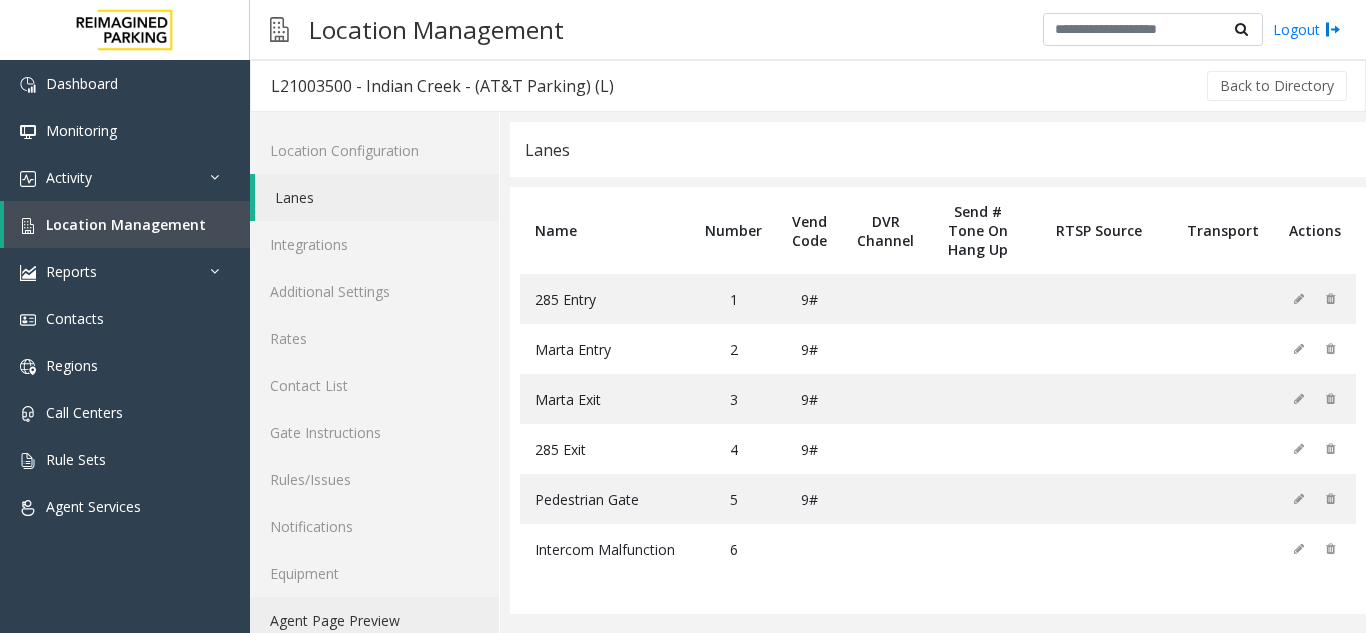 click on "Agent Page Preview" 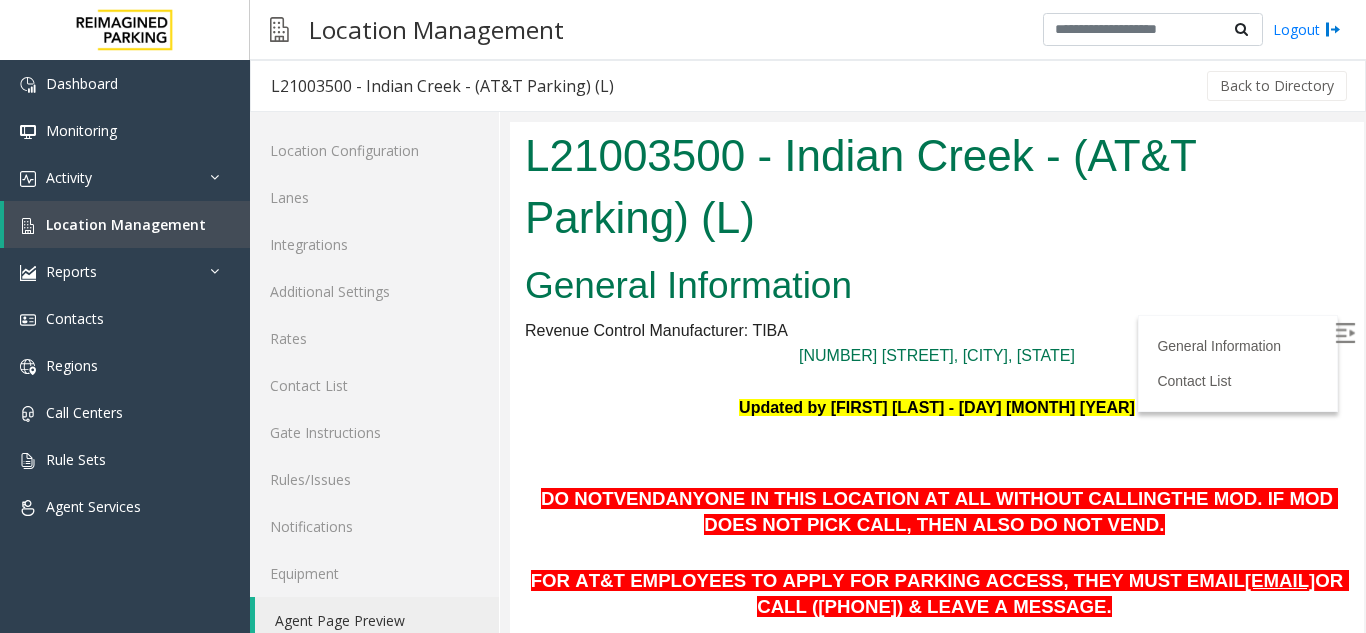 scroll, scrollTop: 0, scrollLeft: 0, axis: both 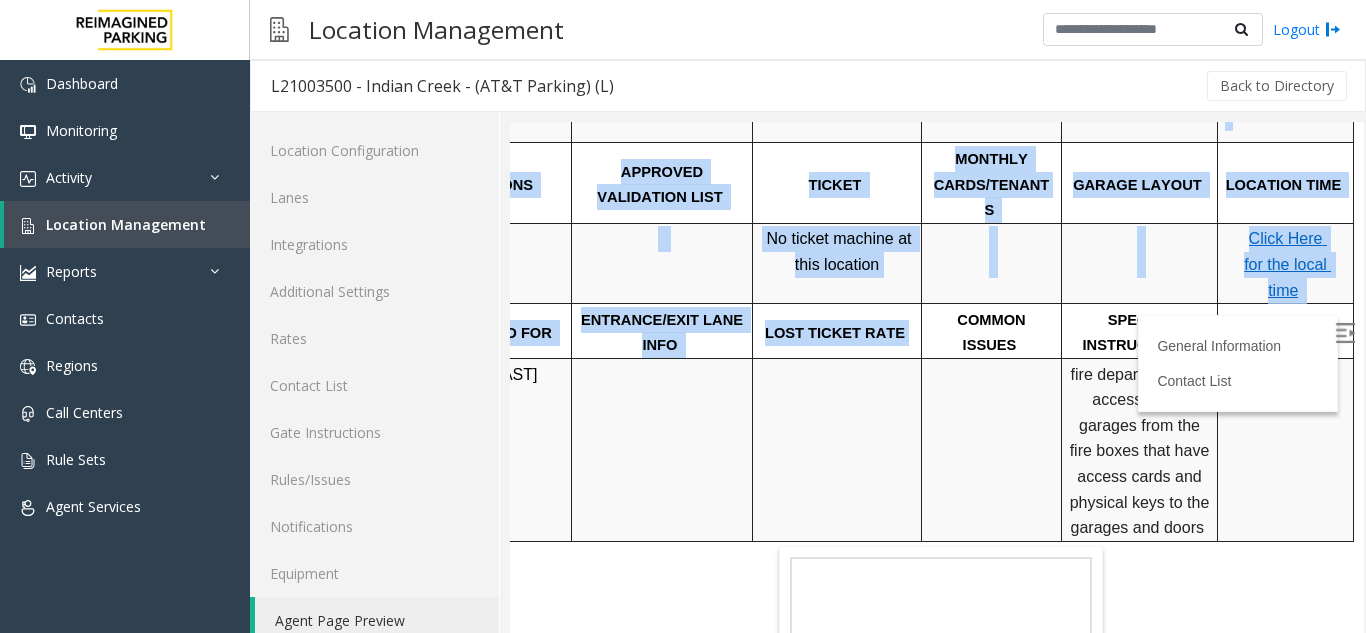 drag, startPoint x: 1162, startPoint y: 266, endPoint x: 1365, endPoint y: 268, distance: 203.00986 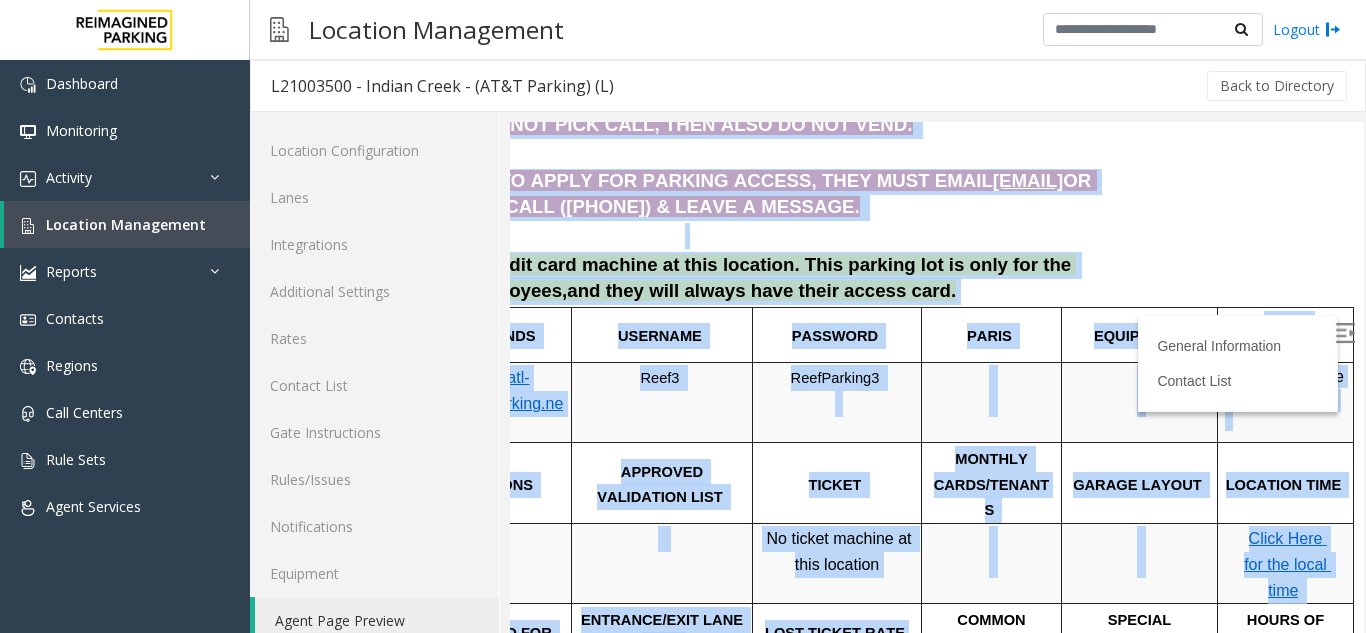 scroll, scrollTop: 500, scrollLeft: 282, axis: both 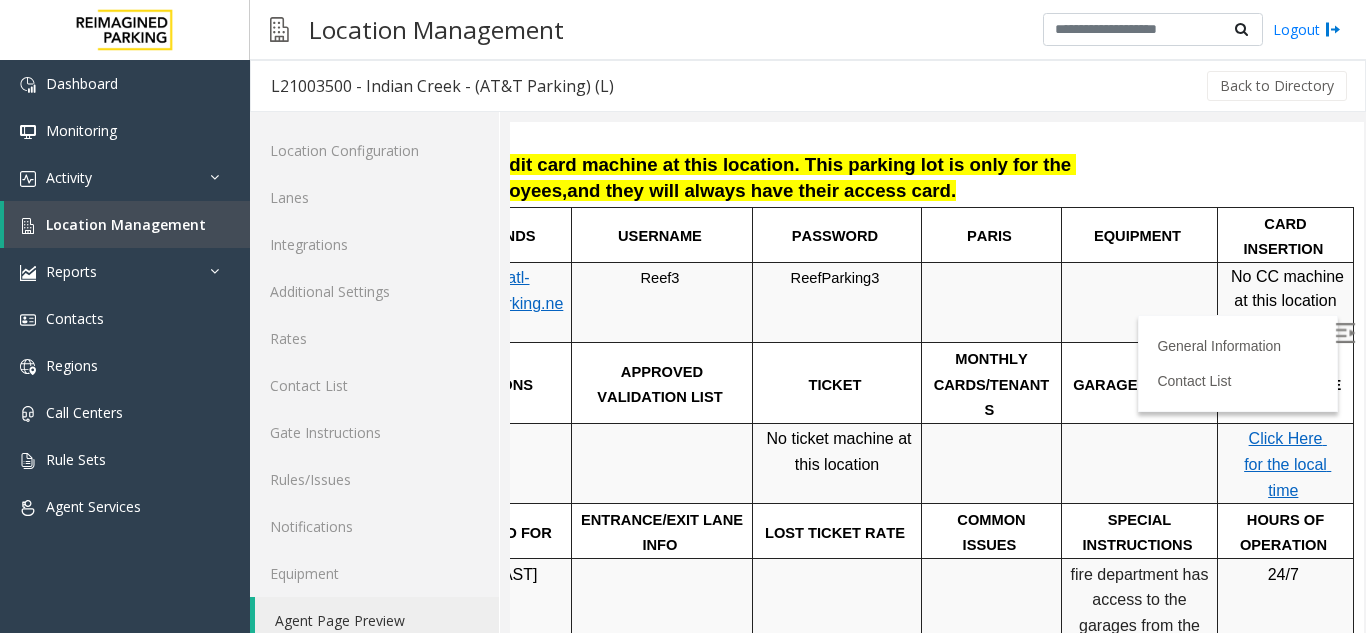click on "24/7" at bounding box center [1286, 649] 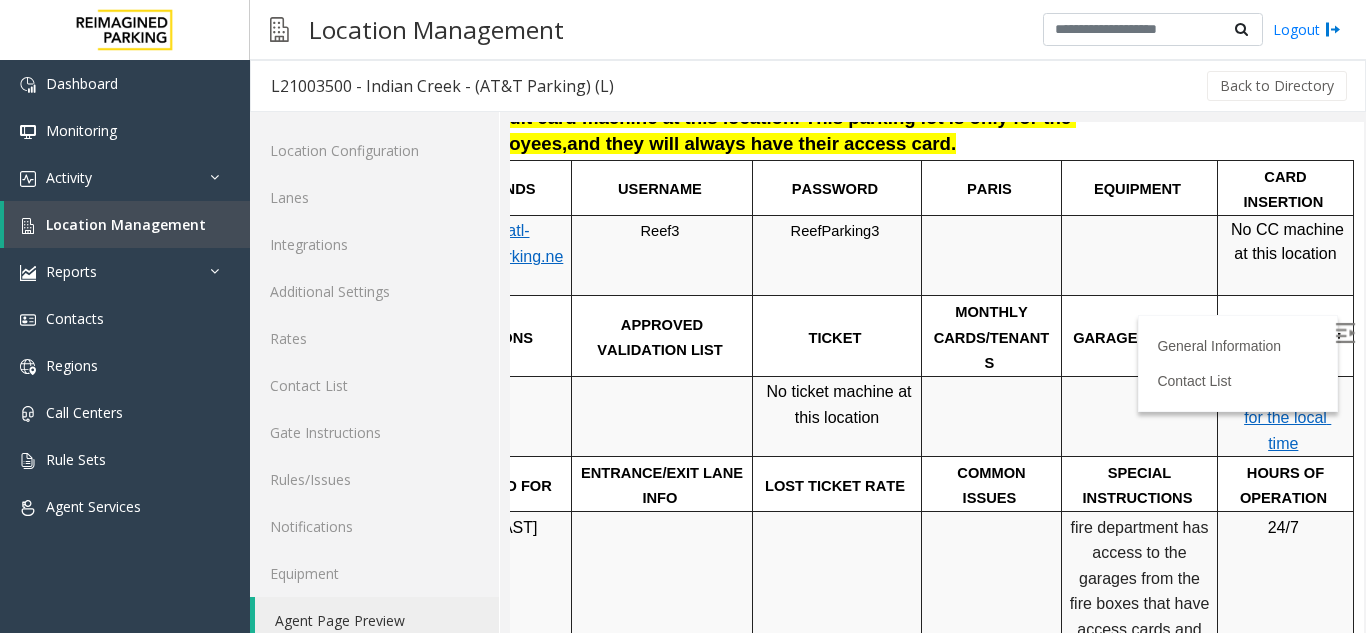 scroll, scrollTop: 500, scrollLeft: 282, axis: both 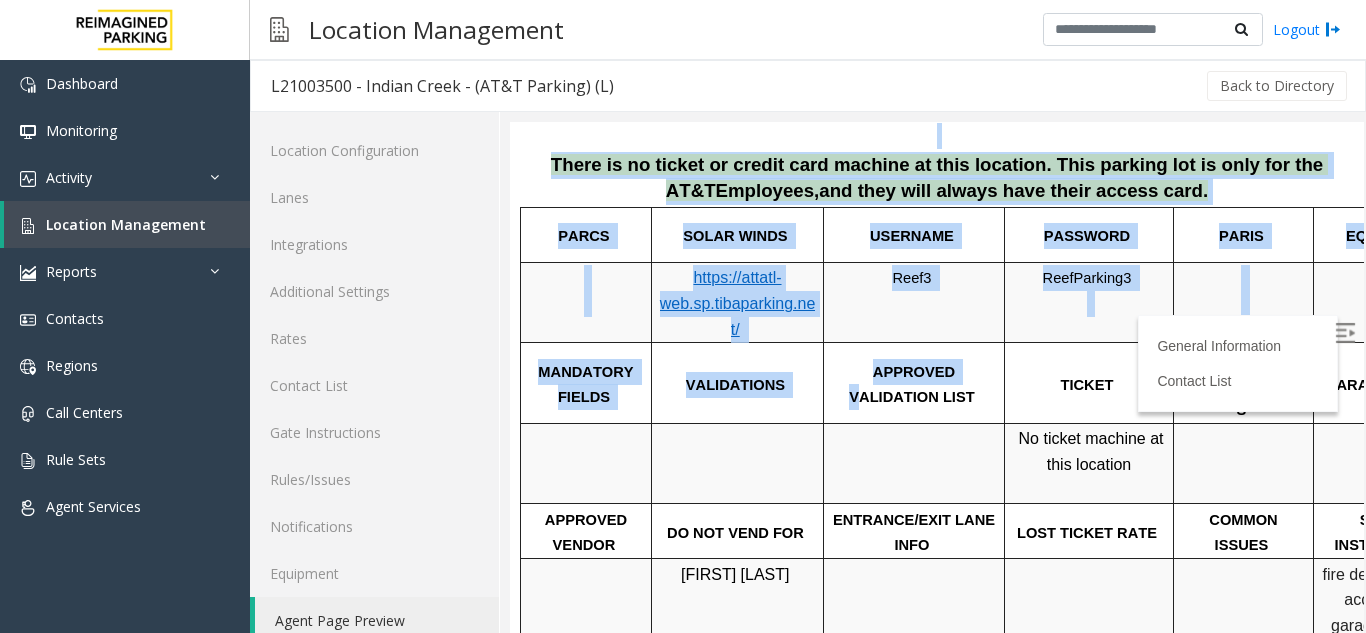 drag, startPoint x: 642, startPoint y: 349, endPoint x: 838, endPoint y: 469, distance: 229.81732 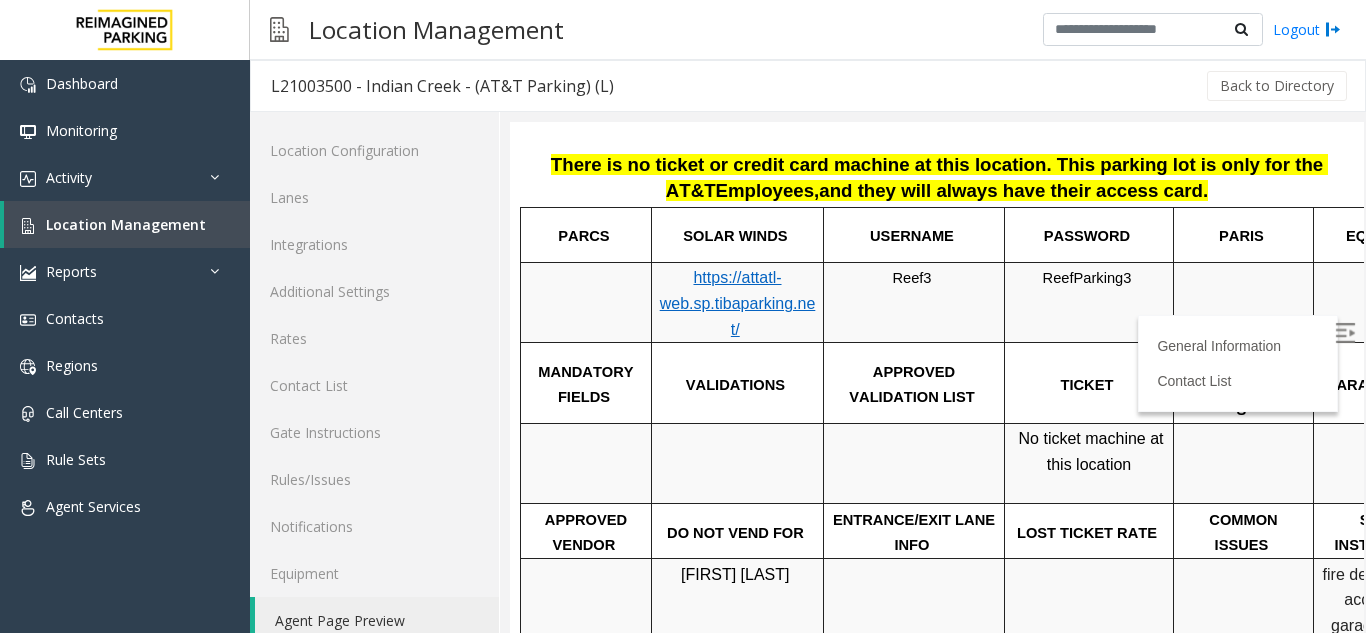 click at bounding box center (914, 649) 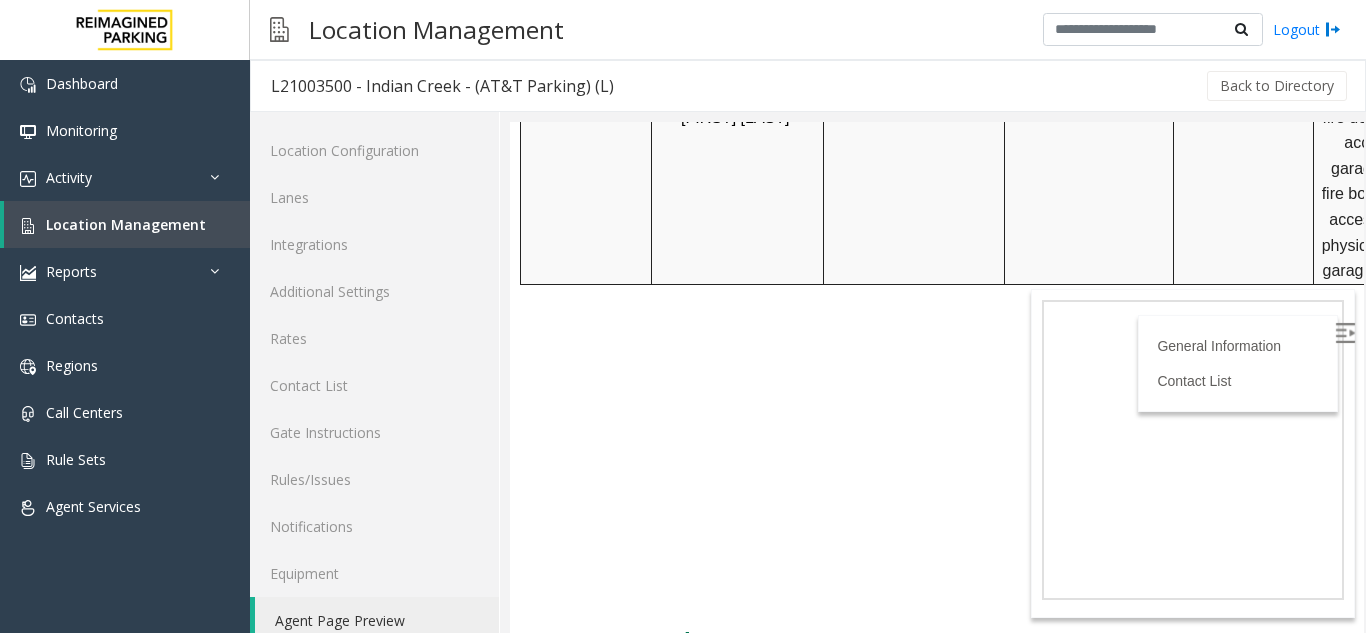 scroll, scrollTop: 1064, scrollLeft: 0, axis: vertical 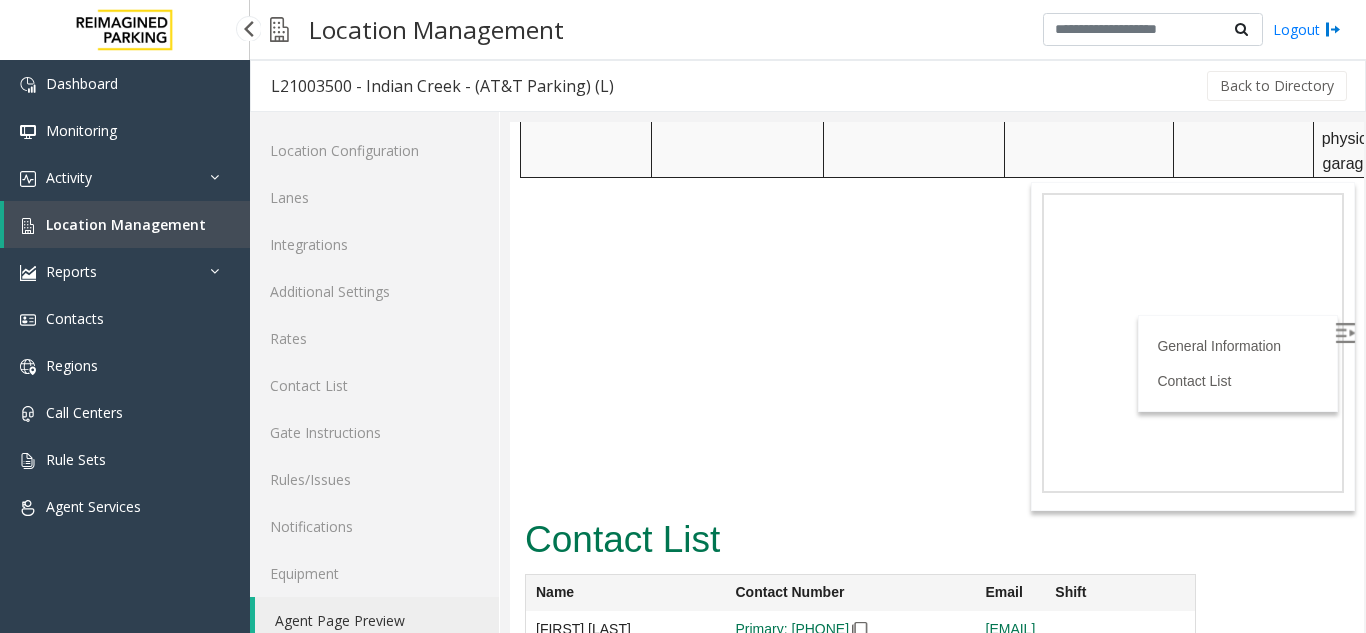 click on "Location Management" at bounding box center [126, 224] 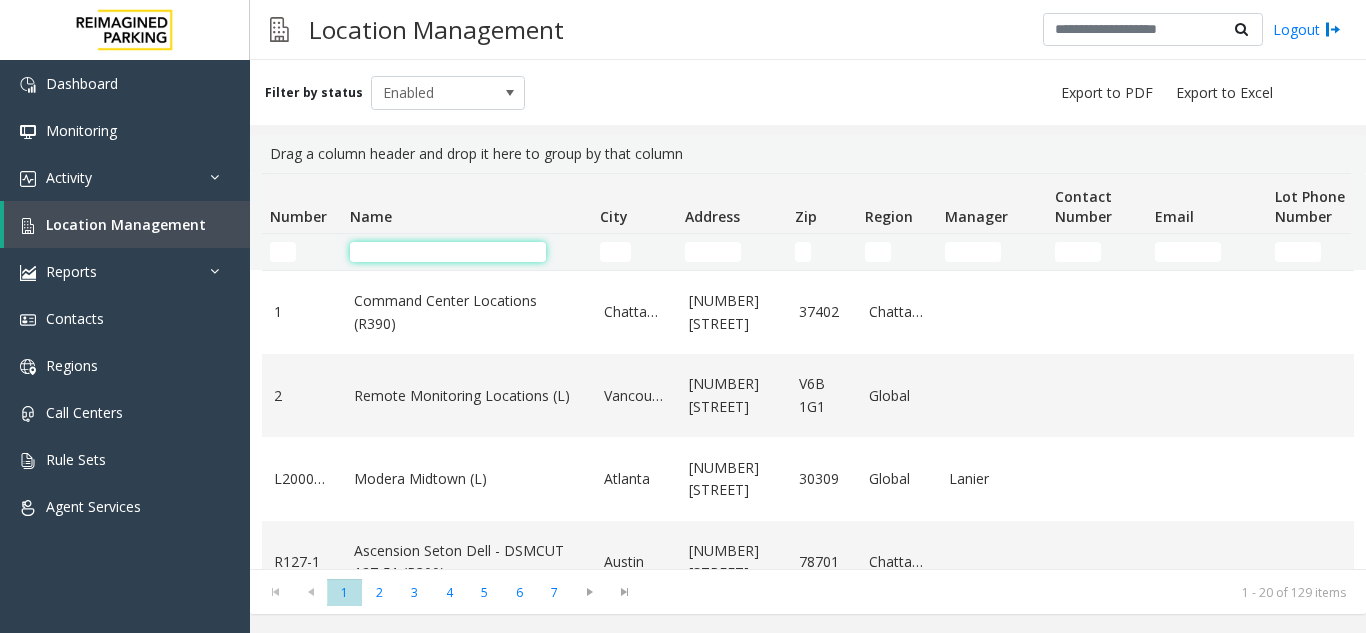click 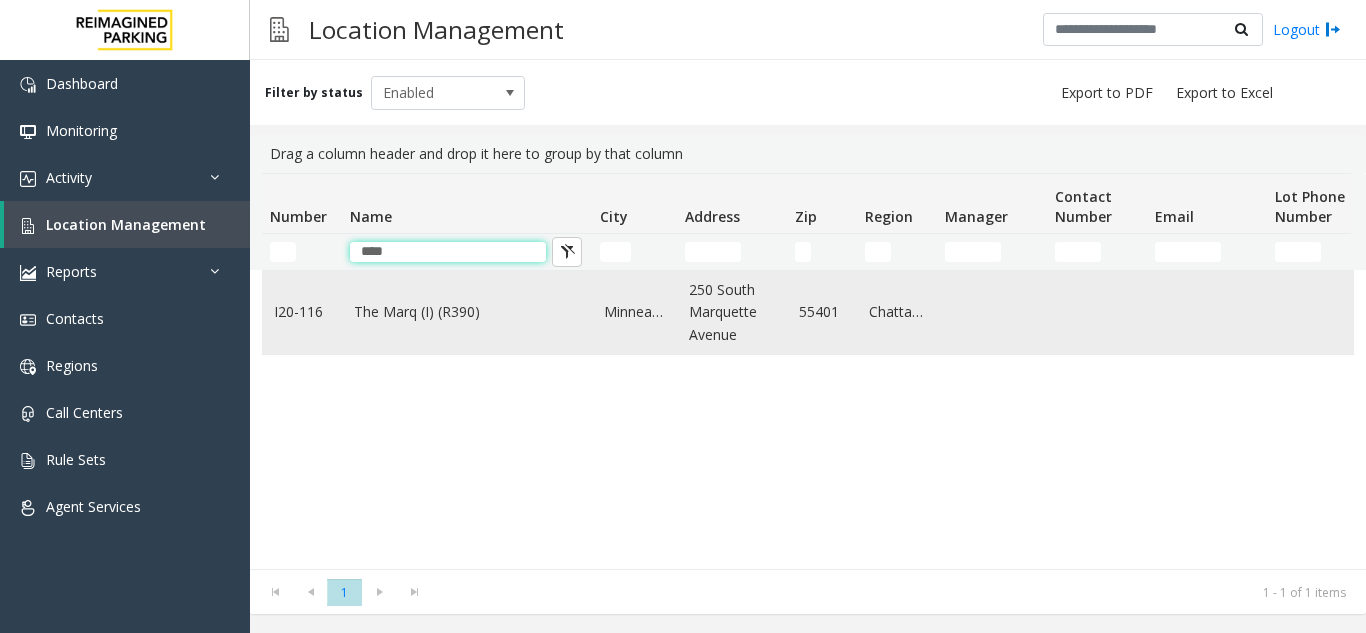 type on "****" 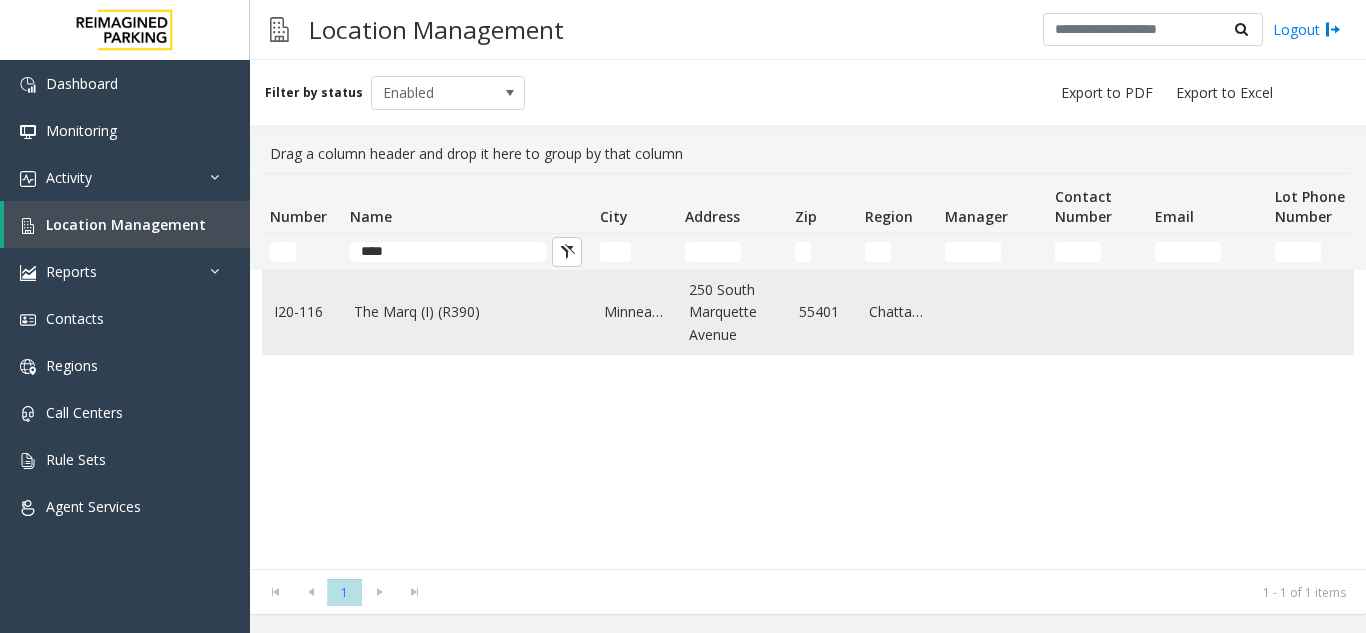 click on "The Marq (I) (R390)" 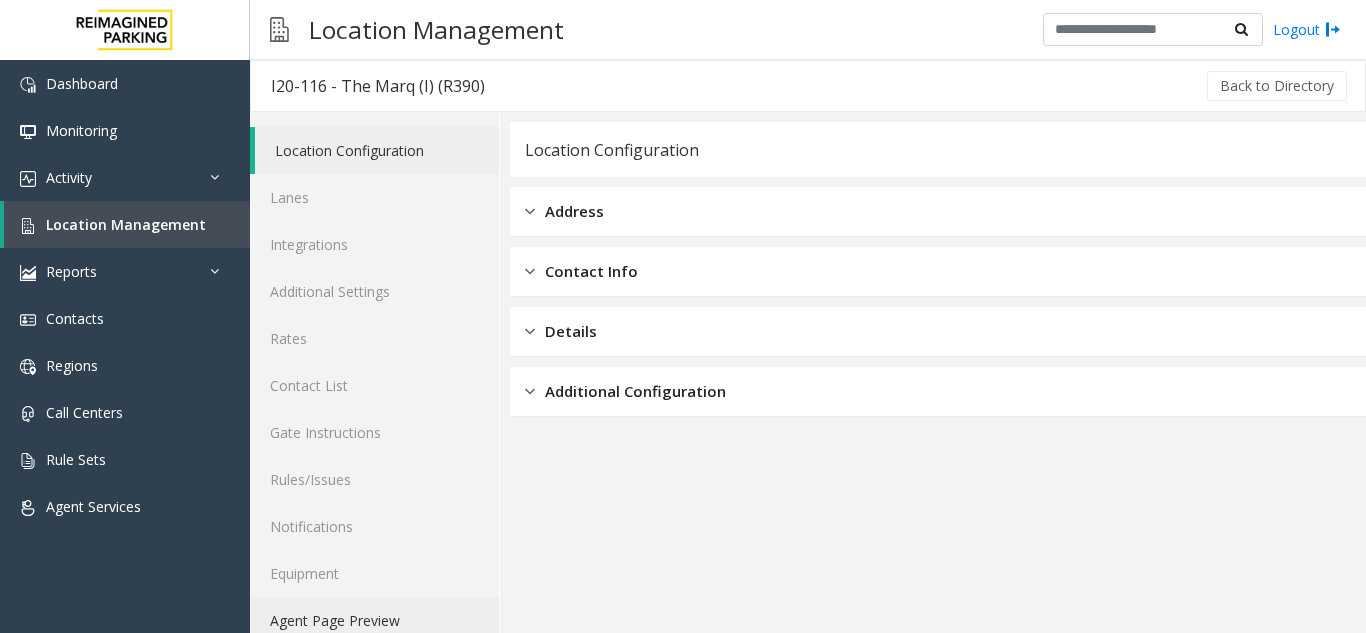 click on "Agent Page Preview" 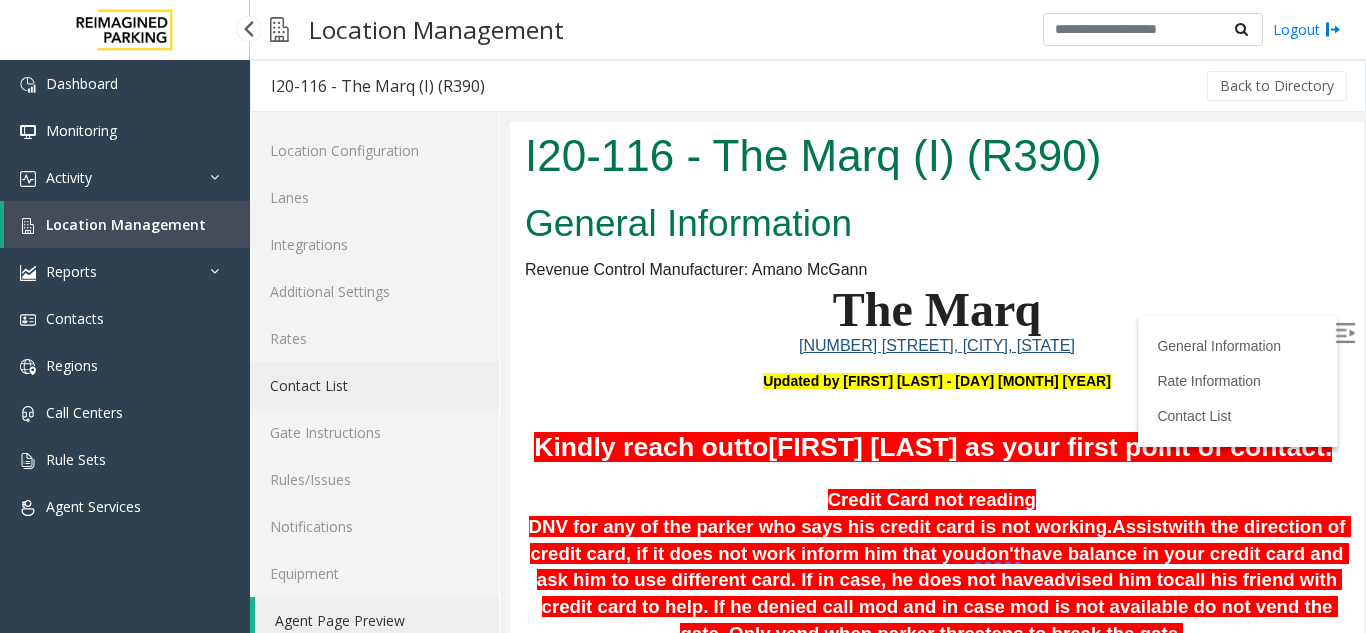 scroll, scrollTop: 0, scrollLeft: 0, axis: both 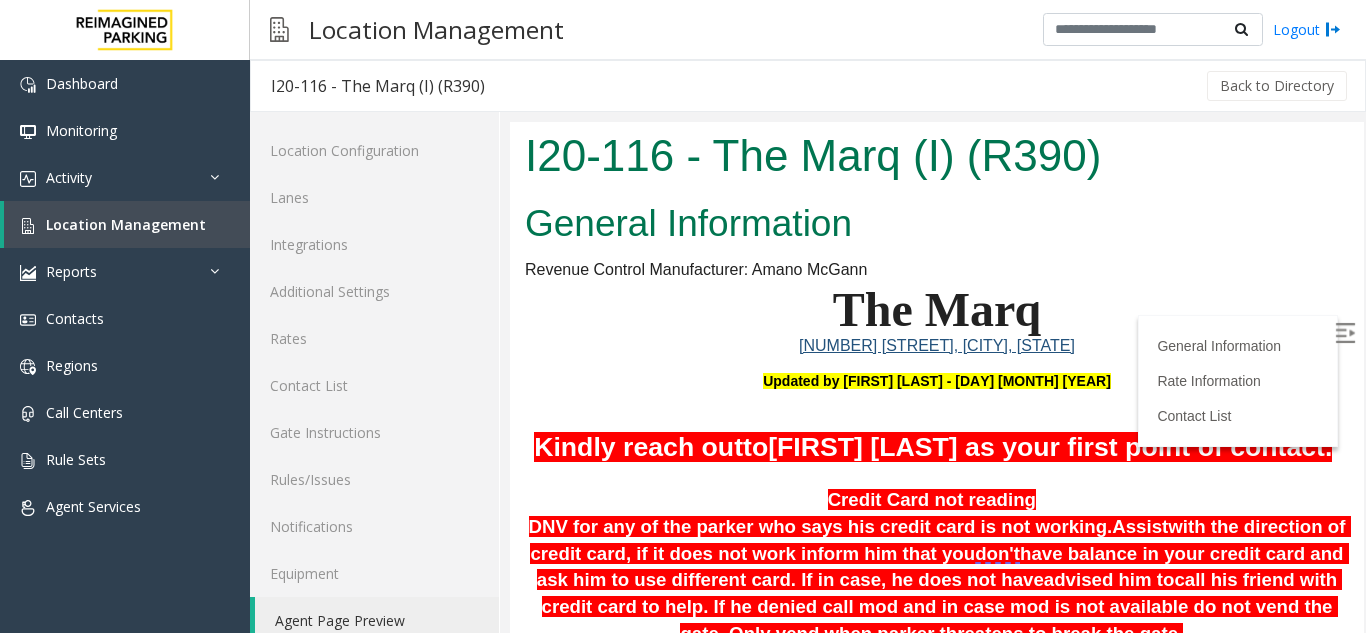 click at bounding box center [1345, 333] 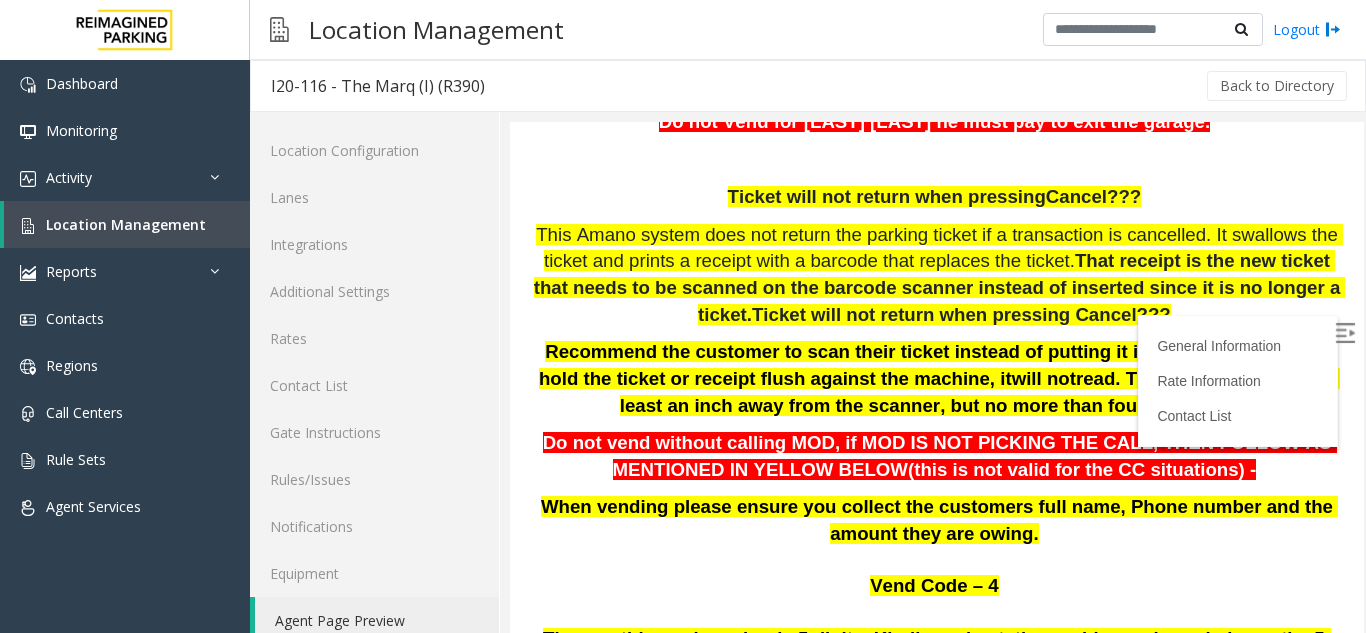 scroll, scrollTop: 600, scrollLeft: 0, axis: vertical 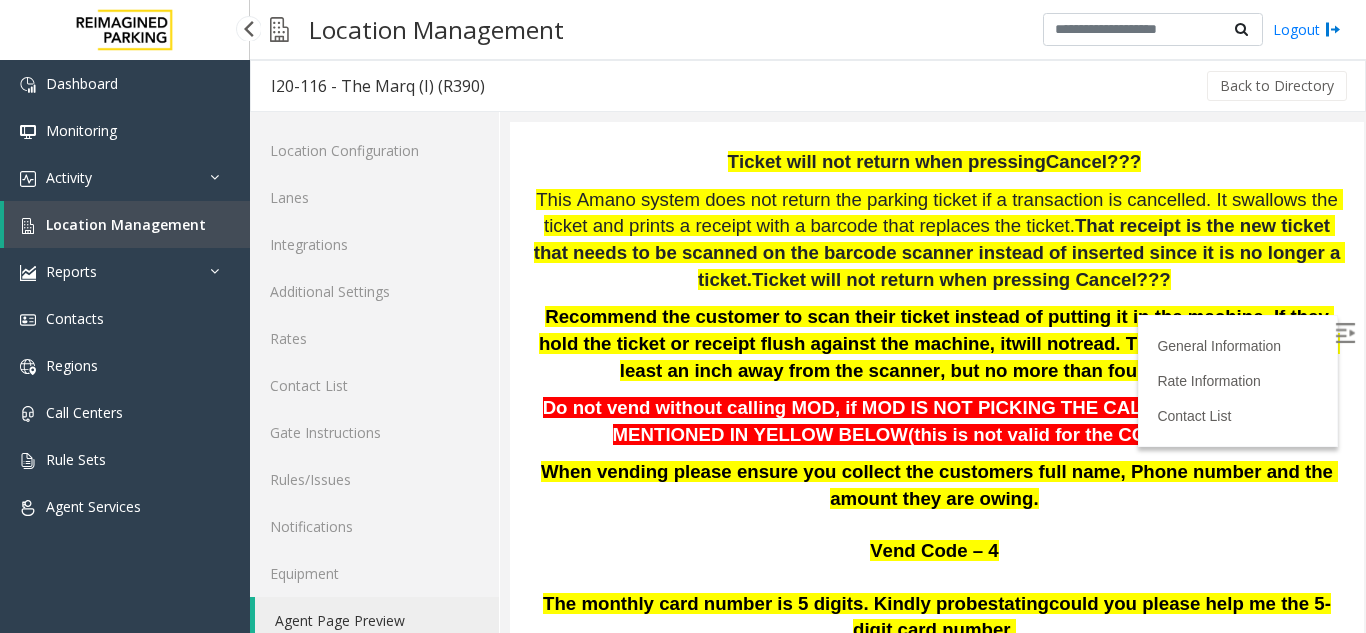 click on "Location Management" at bounding box center [127, 224] 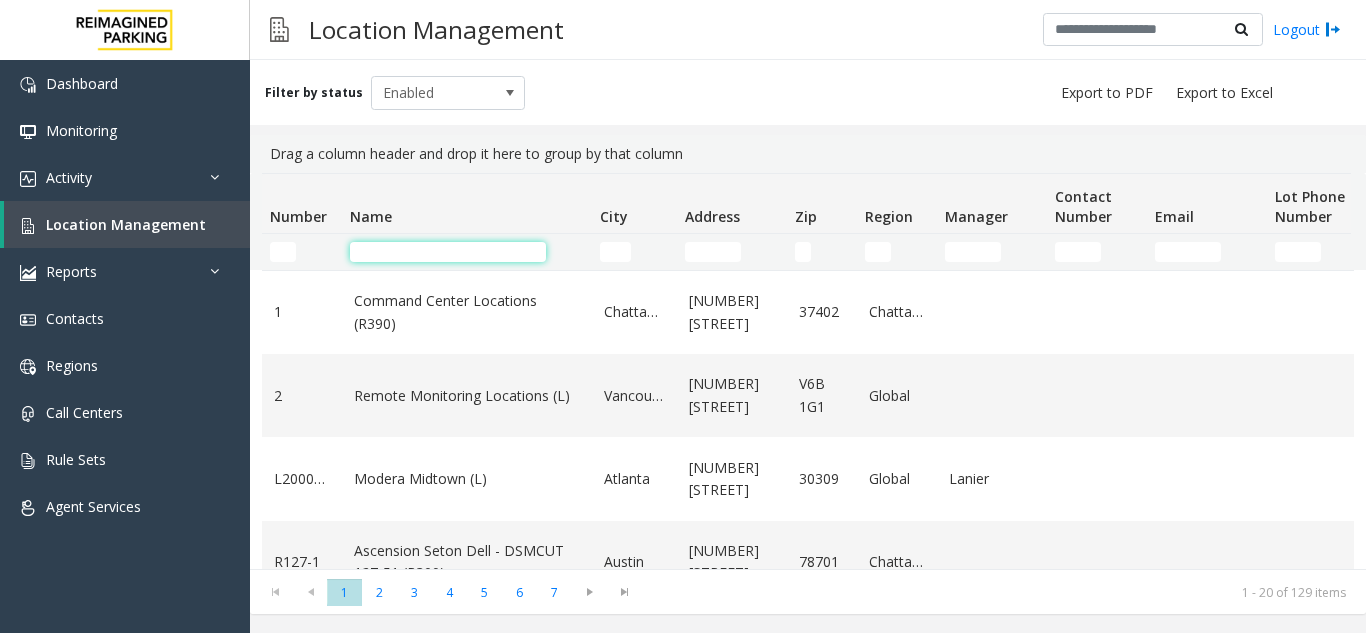 click 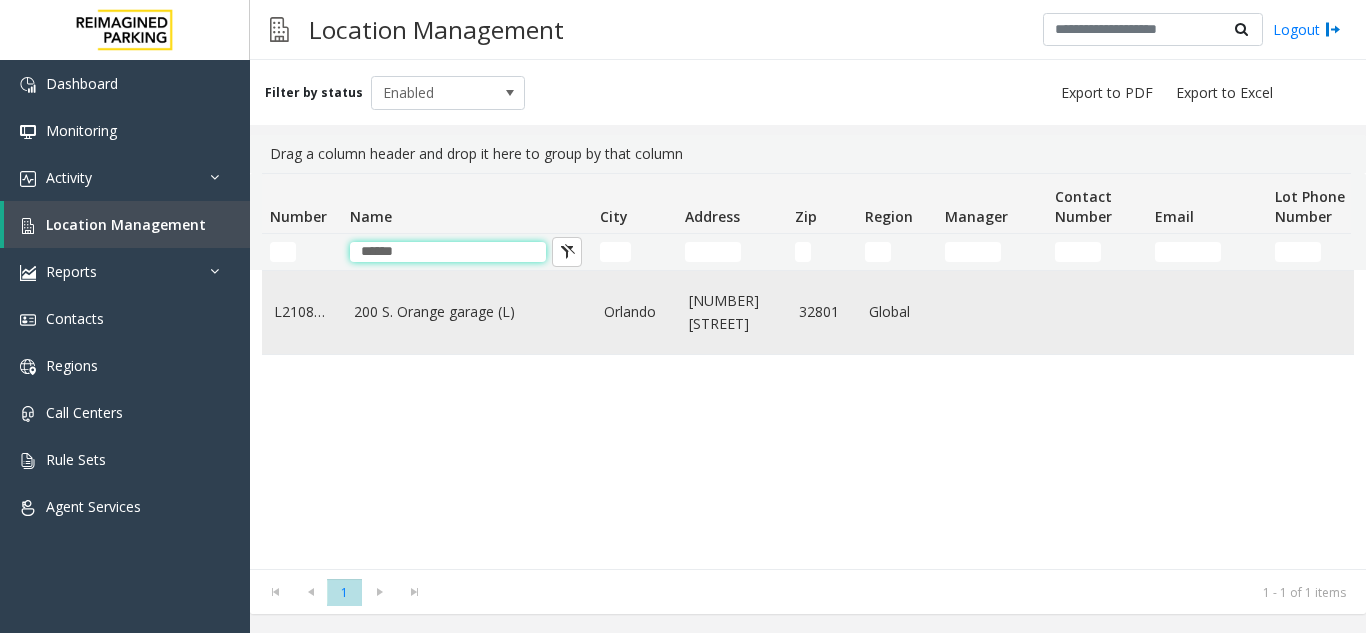 type on "******" 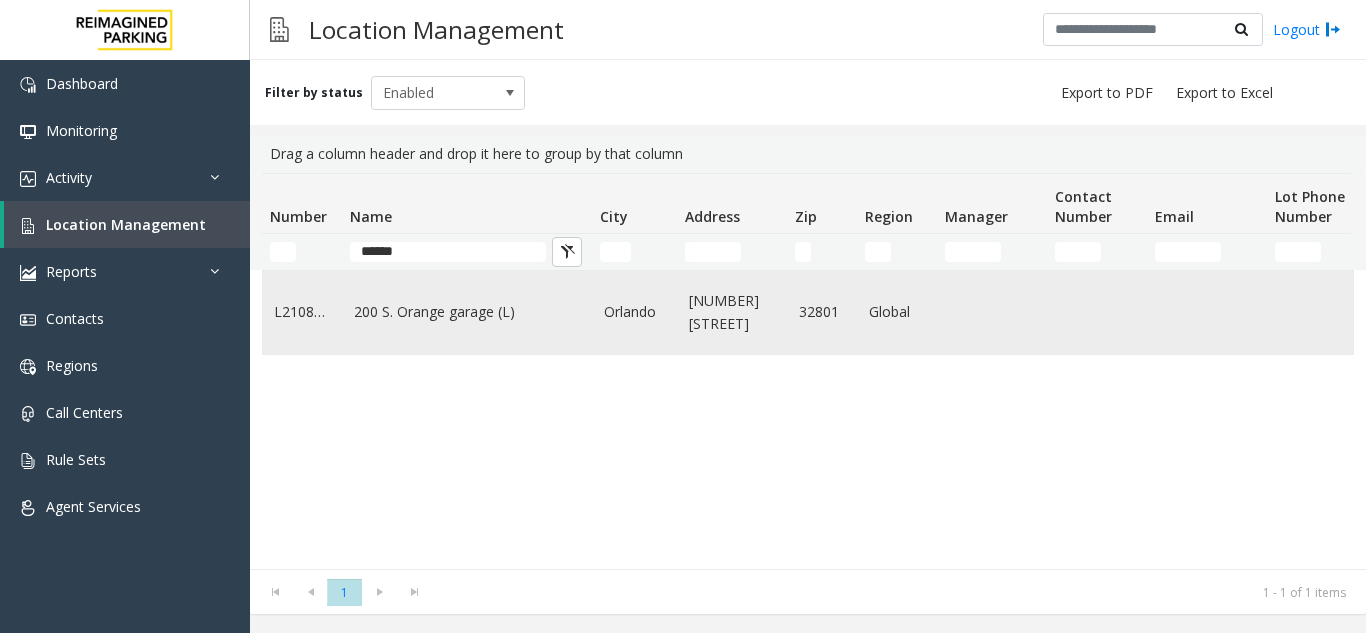 click on "200 S. Orange garage (L)" 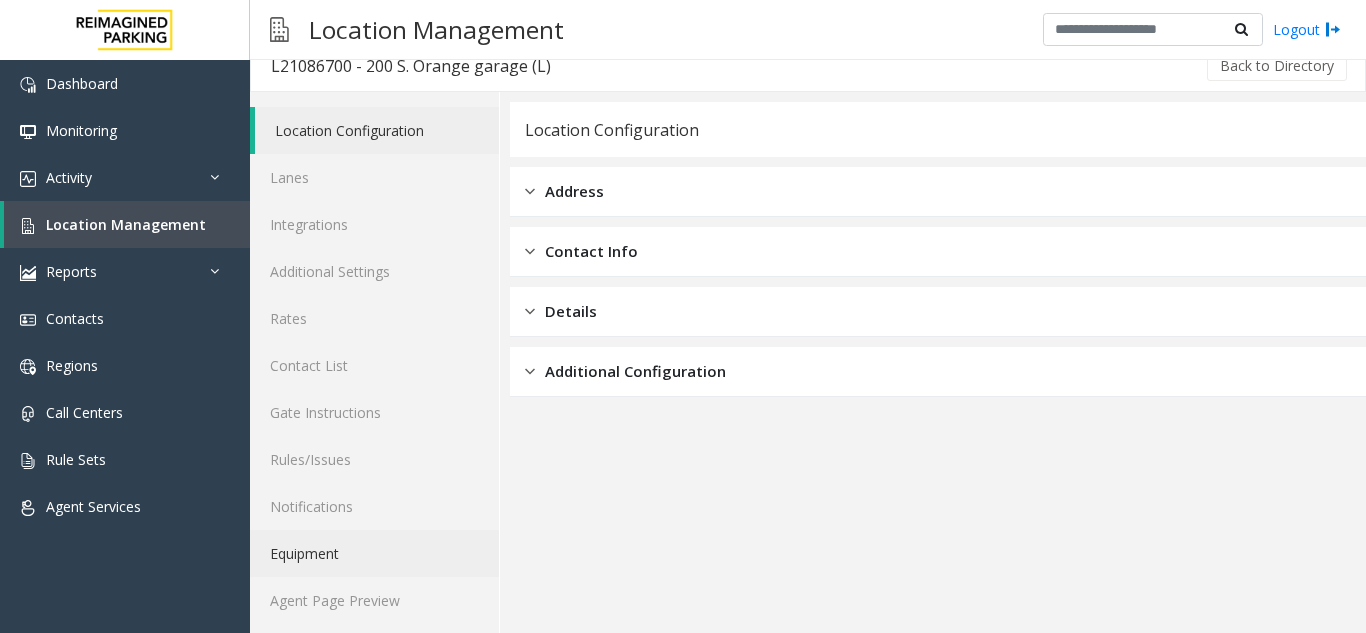 scroll, scrollTop: 26, scrollLeft: 0, axis: vertical 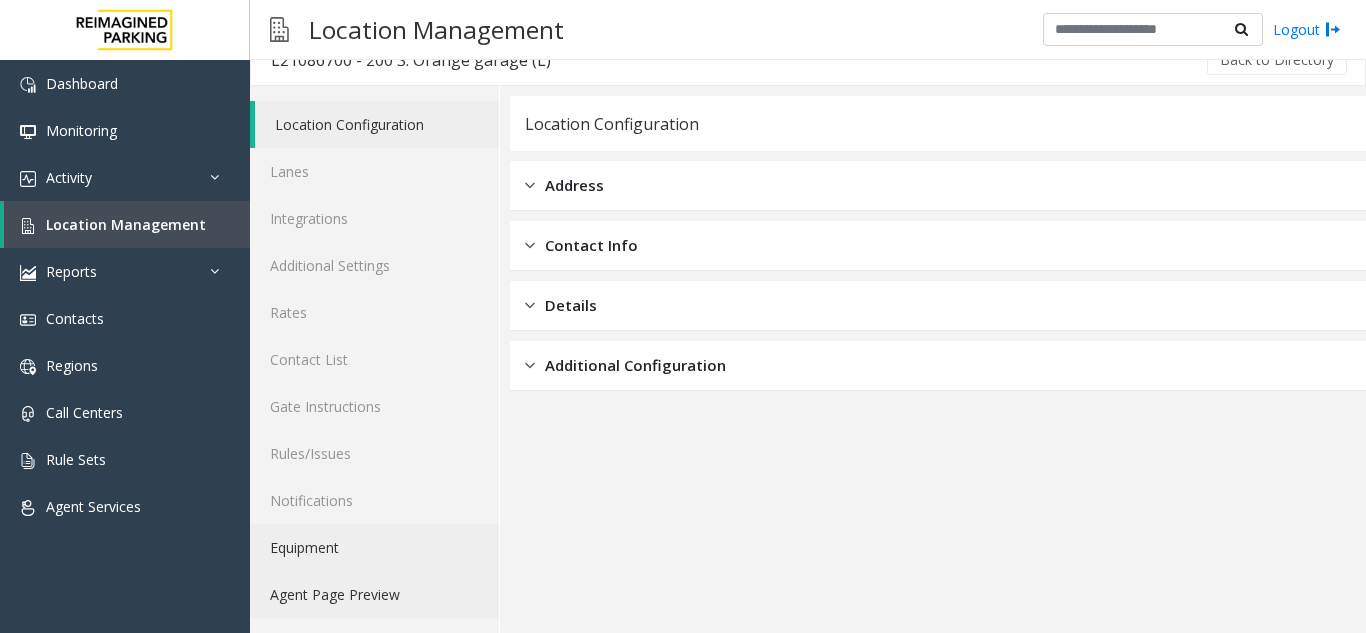 click on "Agent Page Preview" 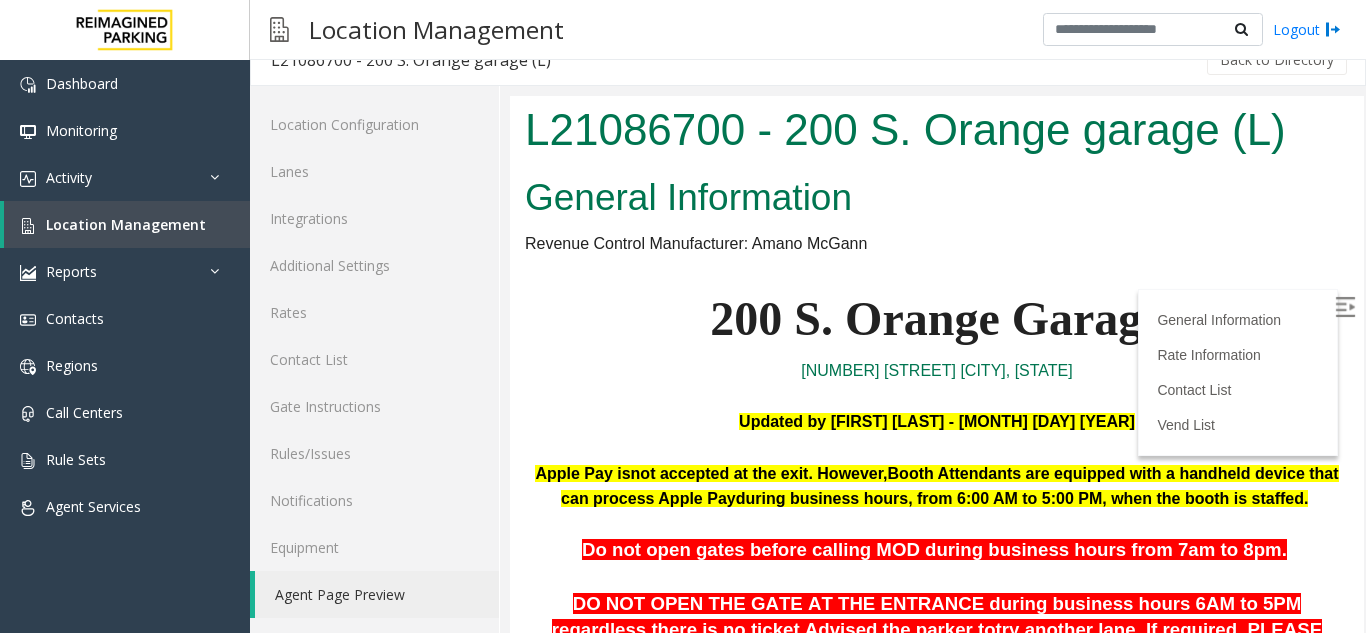 scroll, scrollTop: 0, scrollLeft: 0, axis: both 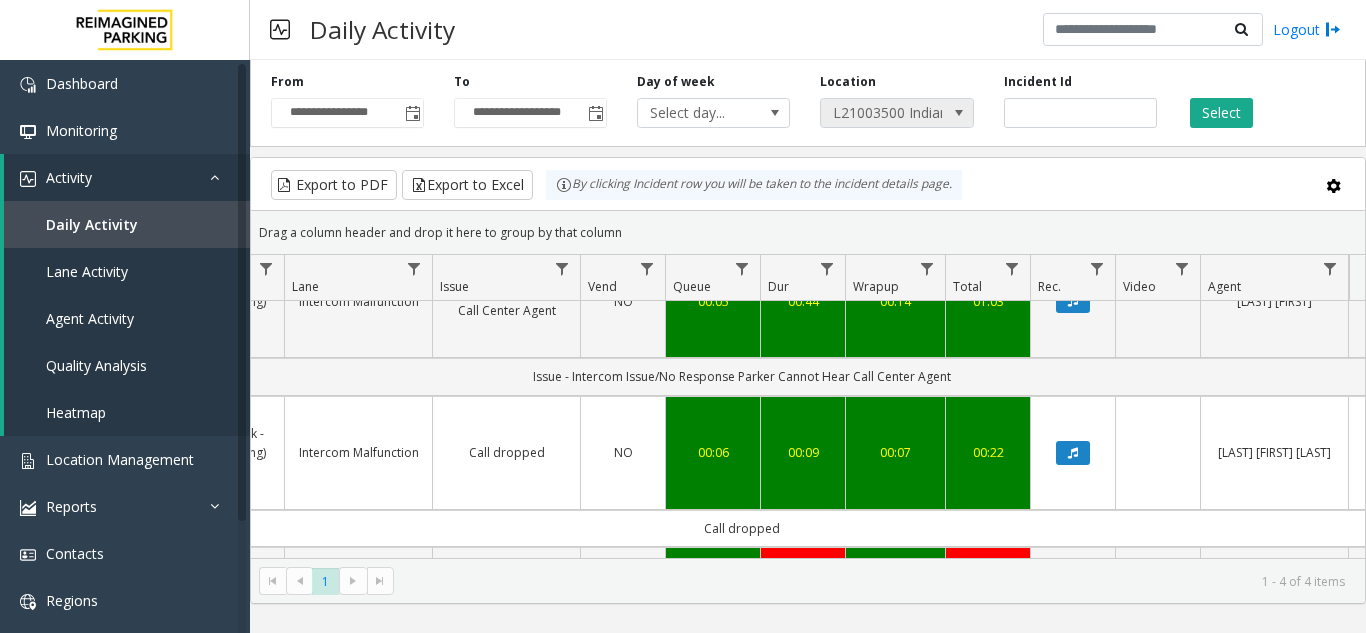 click at bounding box center [959, 113] 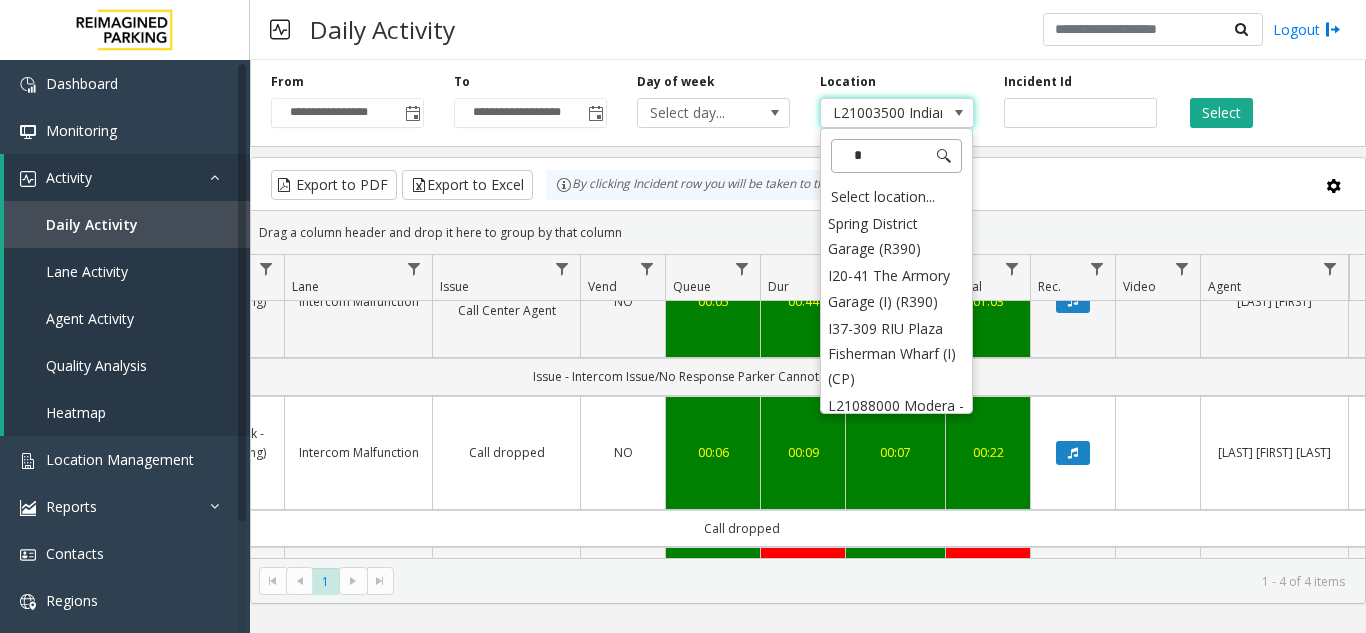 scroll, scrollTop: 0, scrollLeft: 0, axis: both 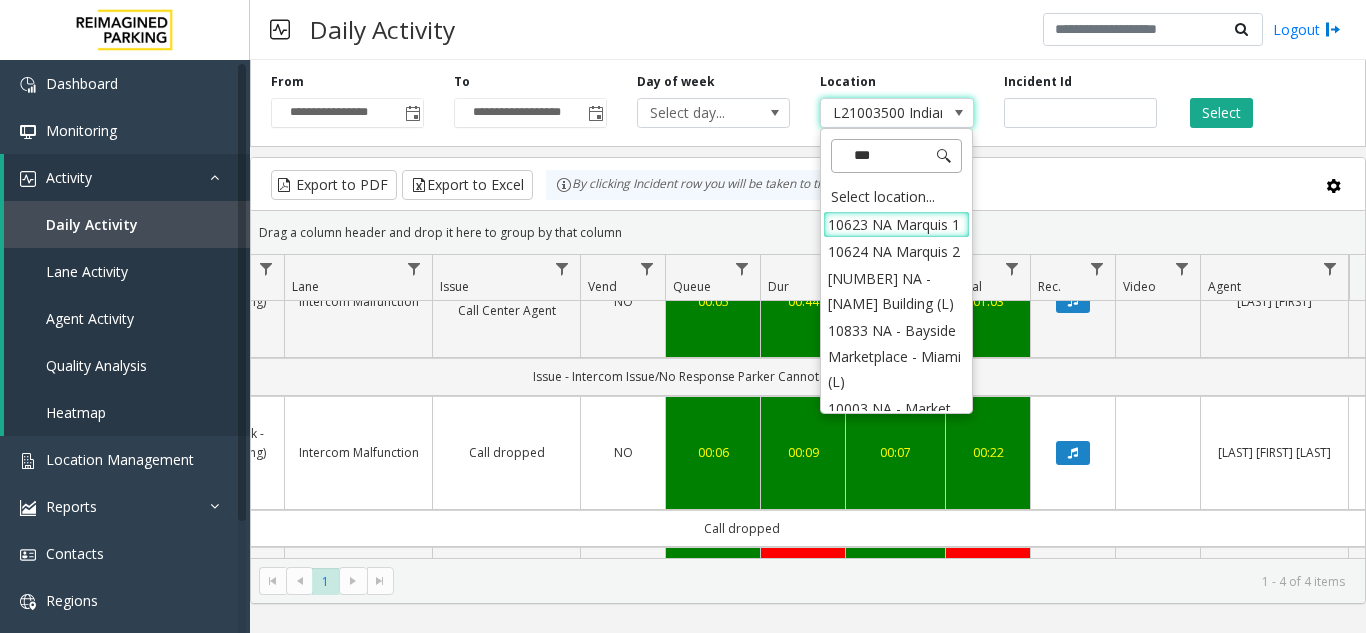 type on "****" 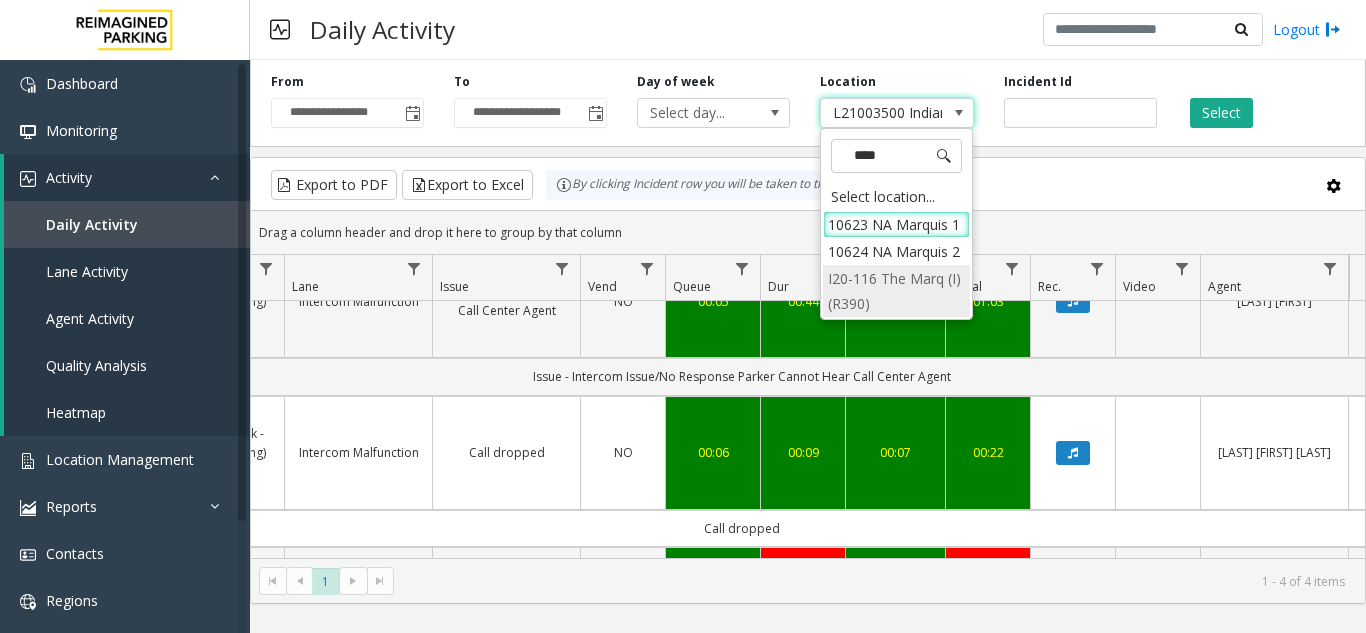click on "I20-116 The Marq (I) (R390)" at bounding box center (896, 291) 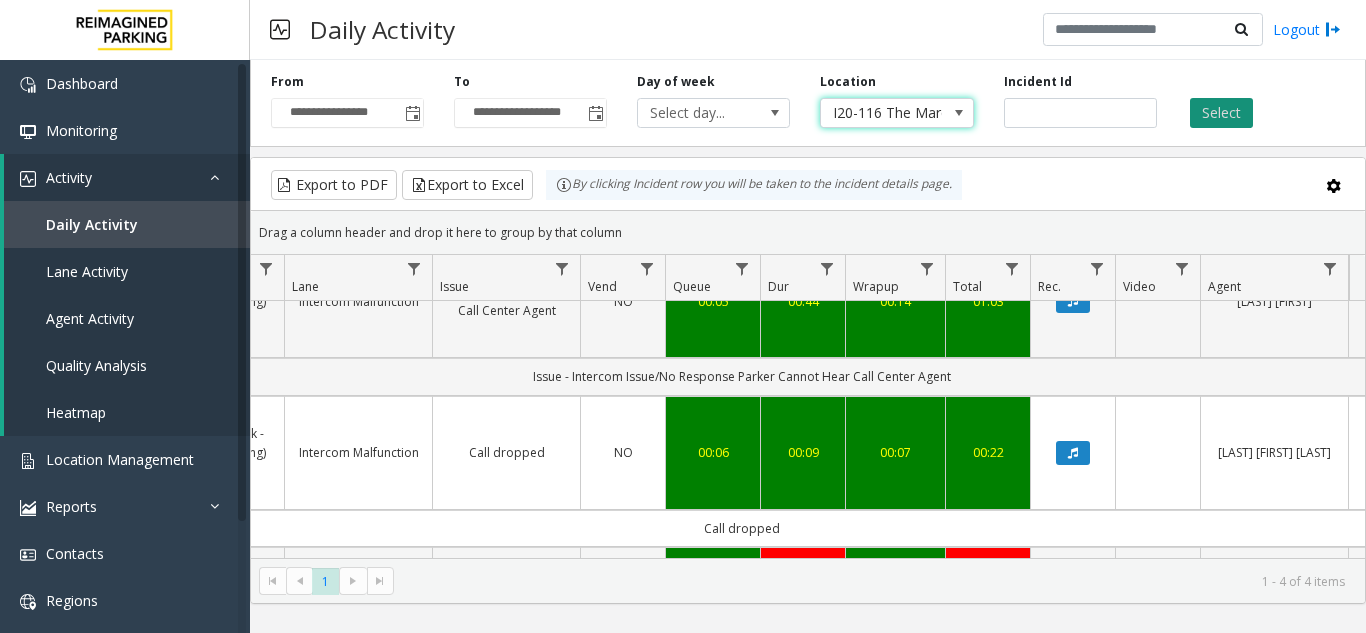 click on "Select" 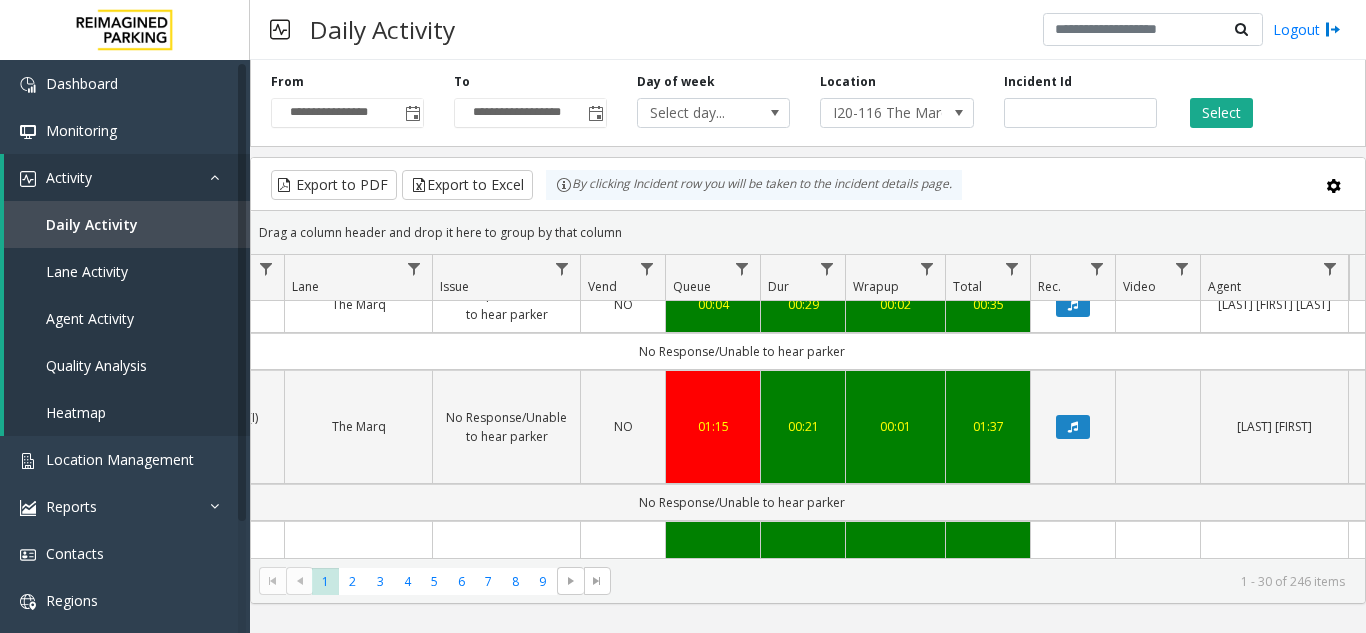 scroll, scrollTop: 2583, scrollLeft: 443, axis: both 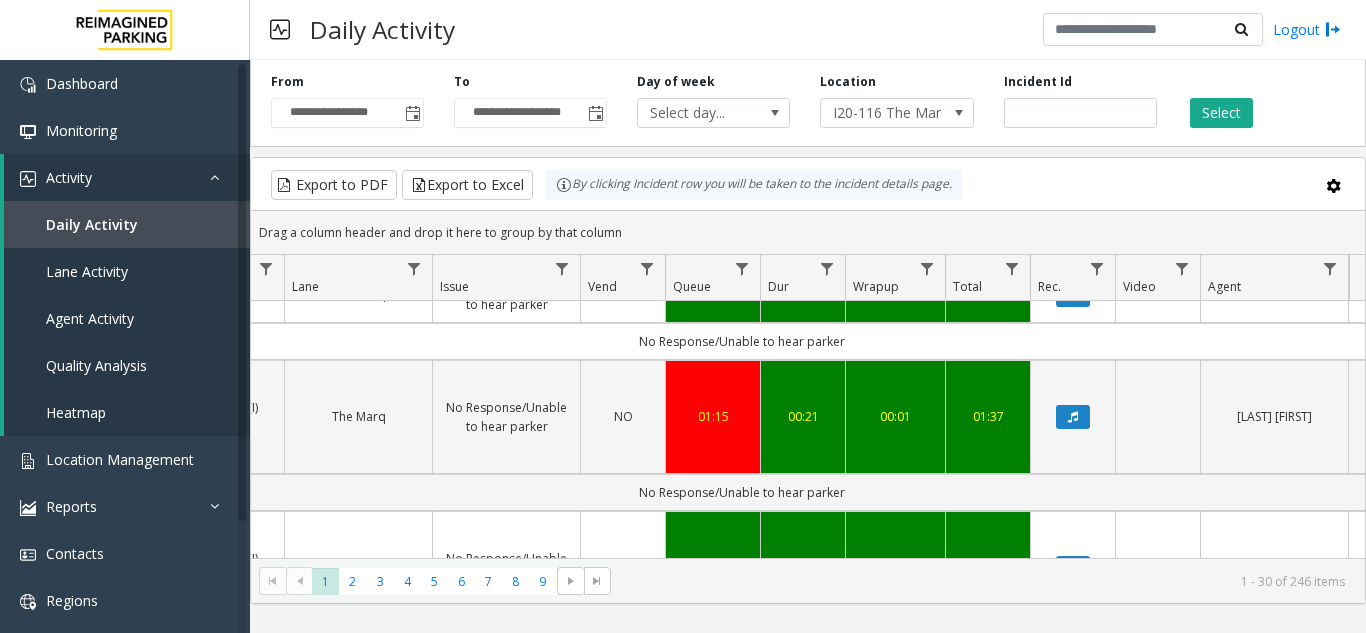 click 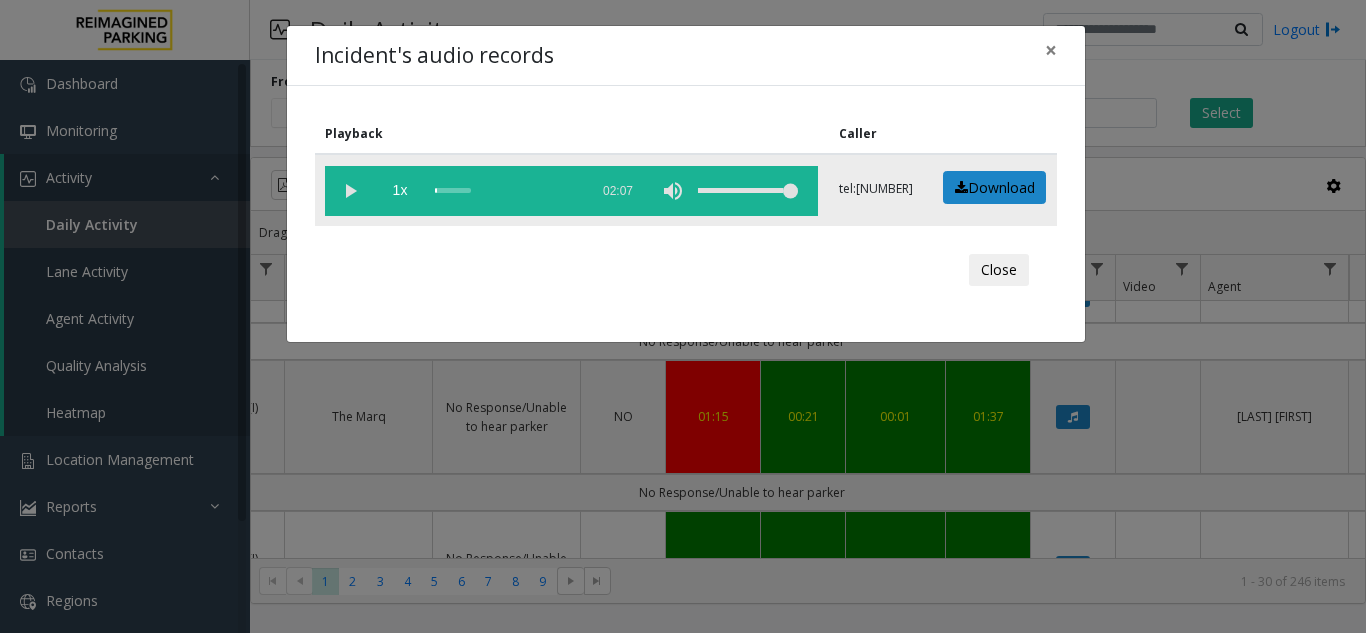 click 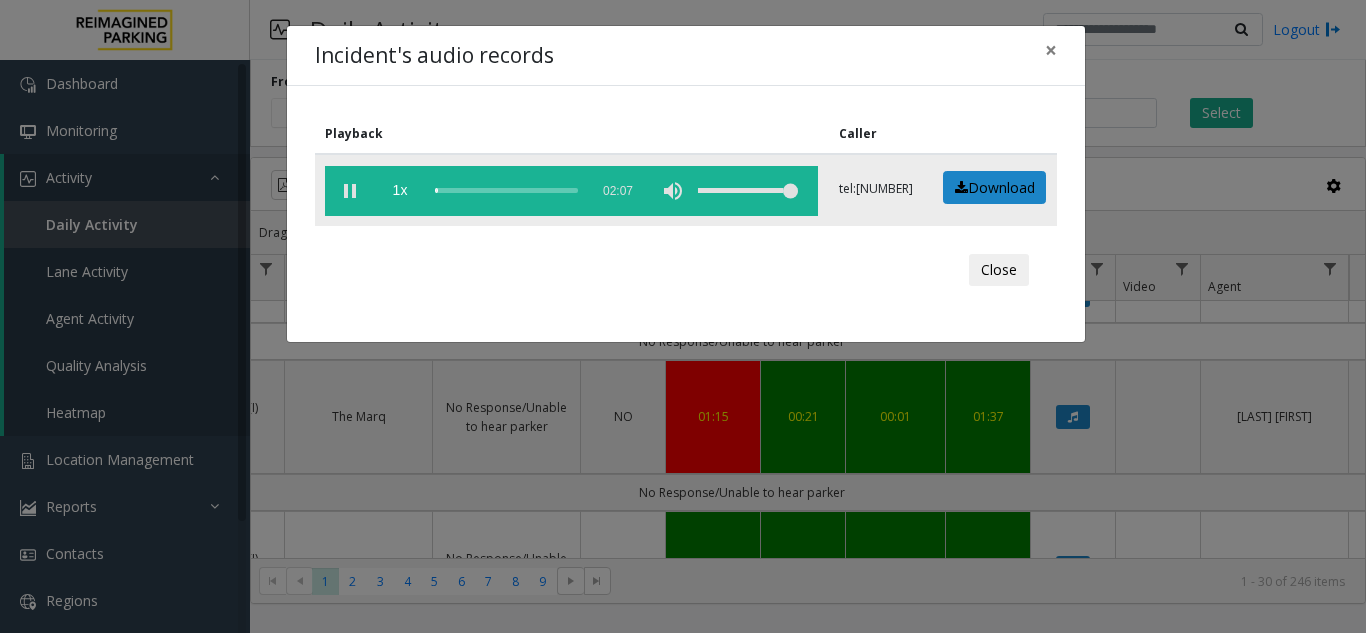 click 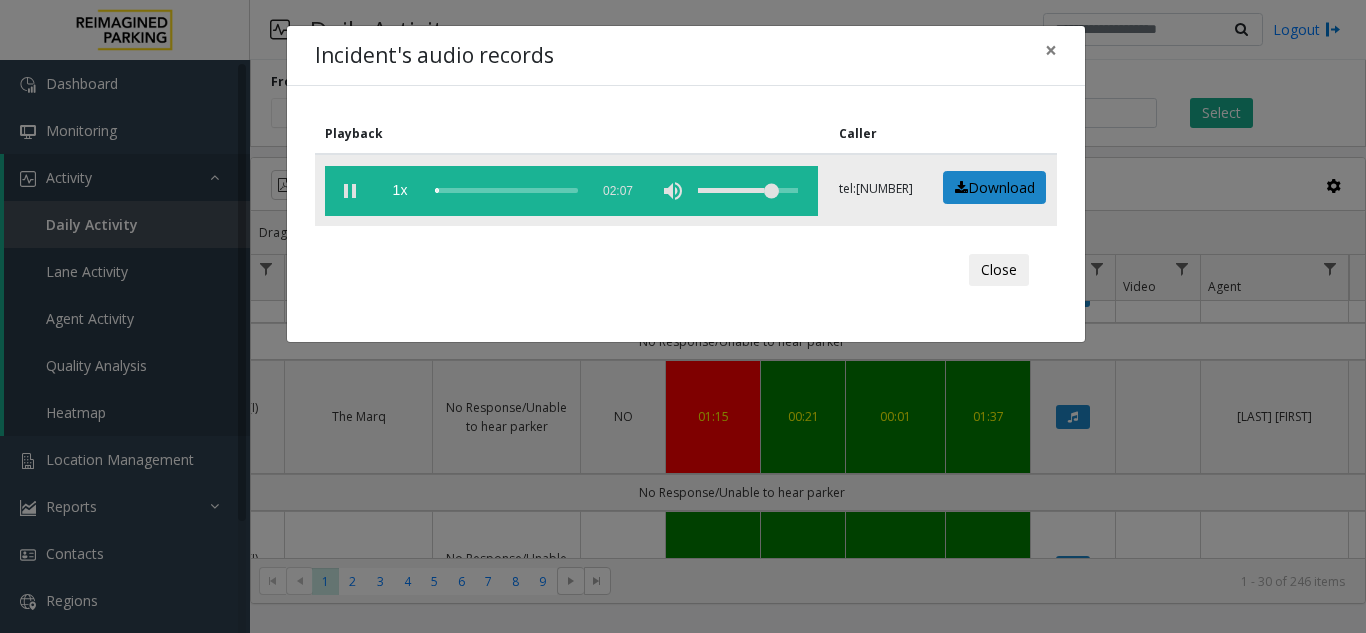 click 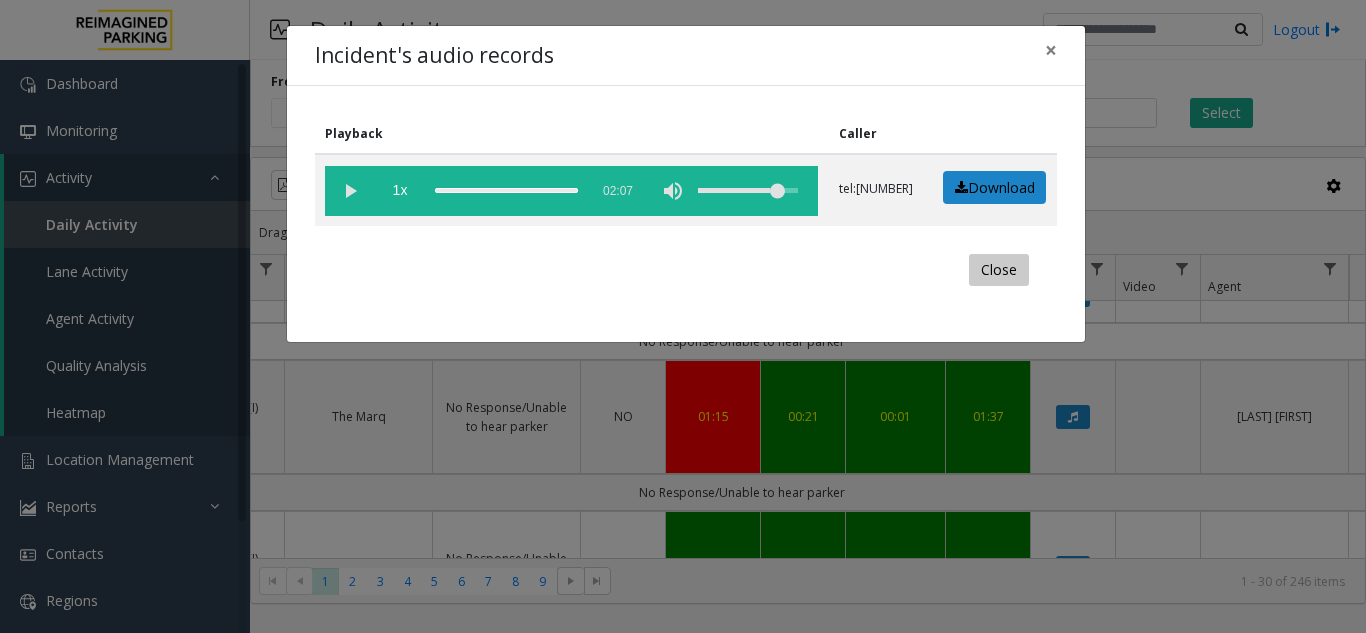 click on "Close" 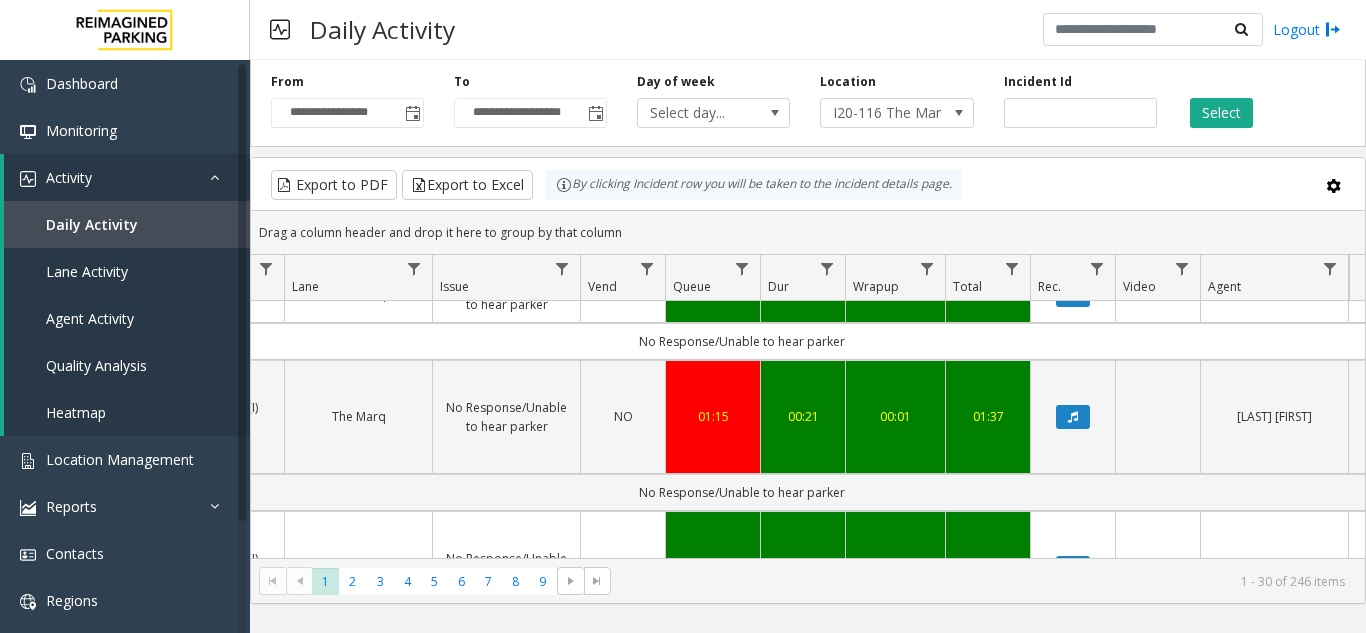 click 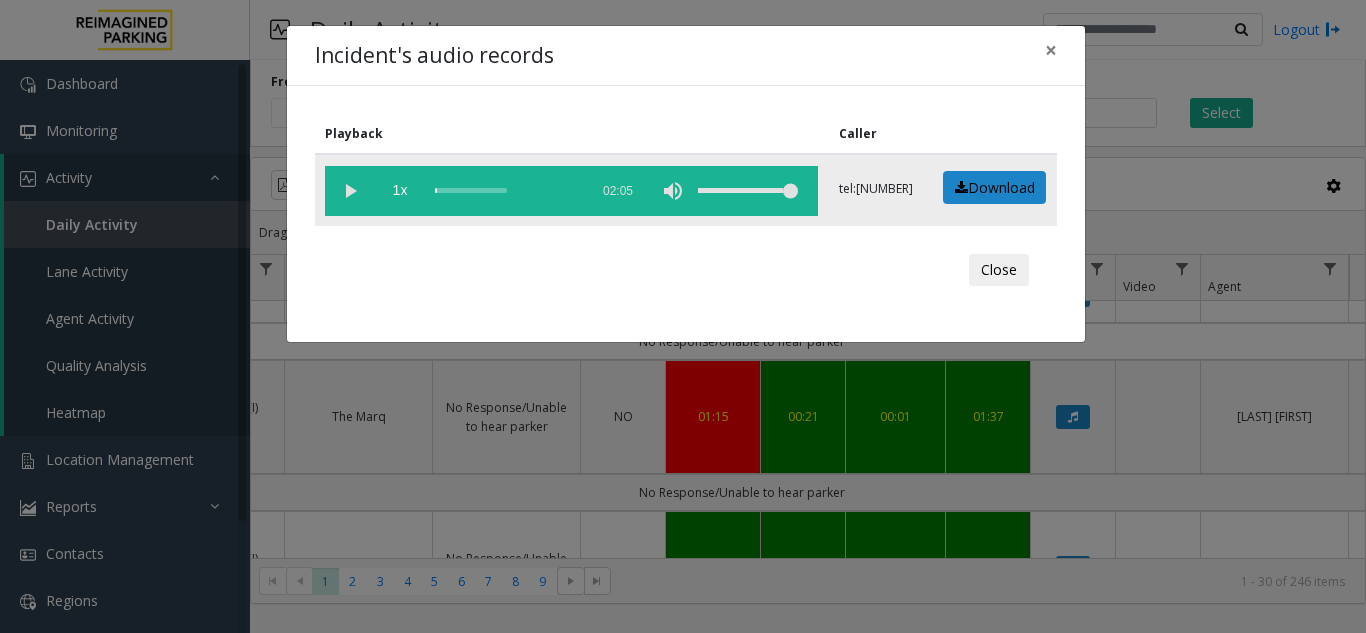 click 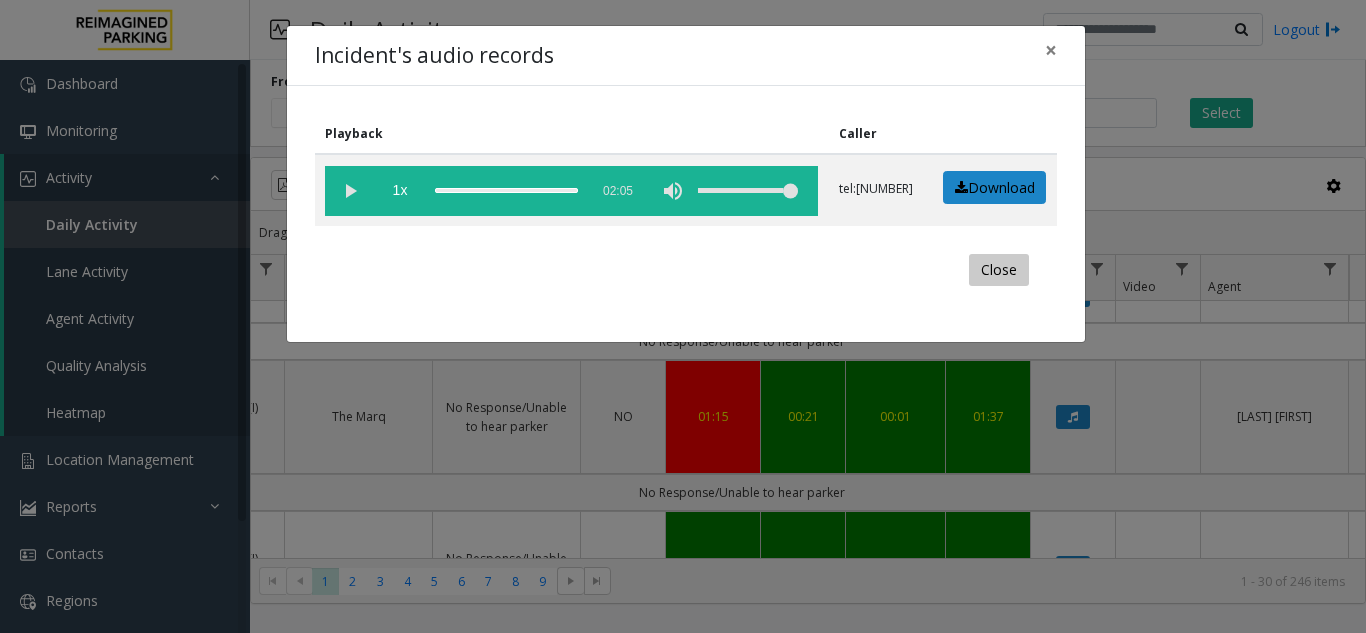 click on "Close" 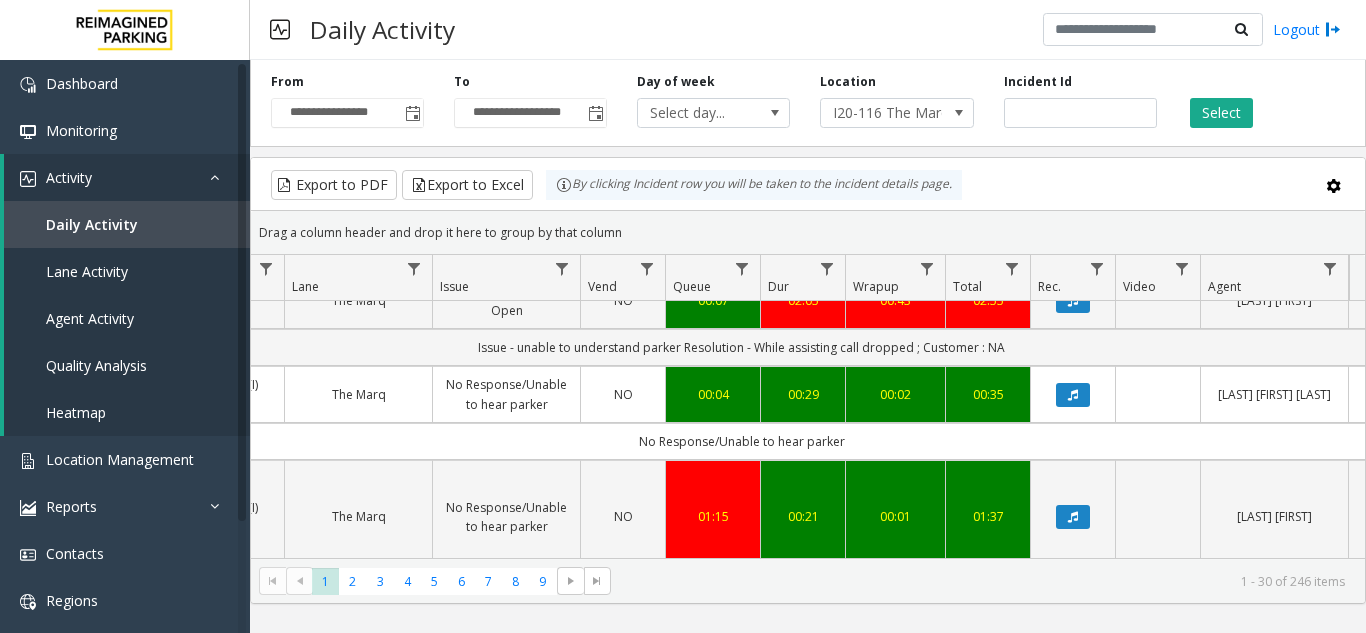 scroll, scrollTop: 2383, scrollLeft: 443, axis: both 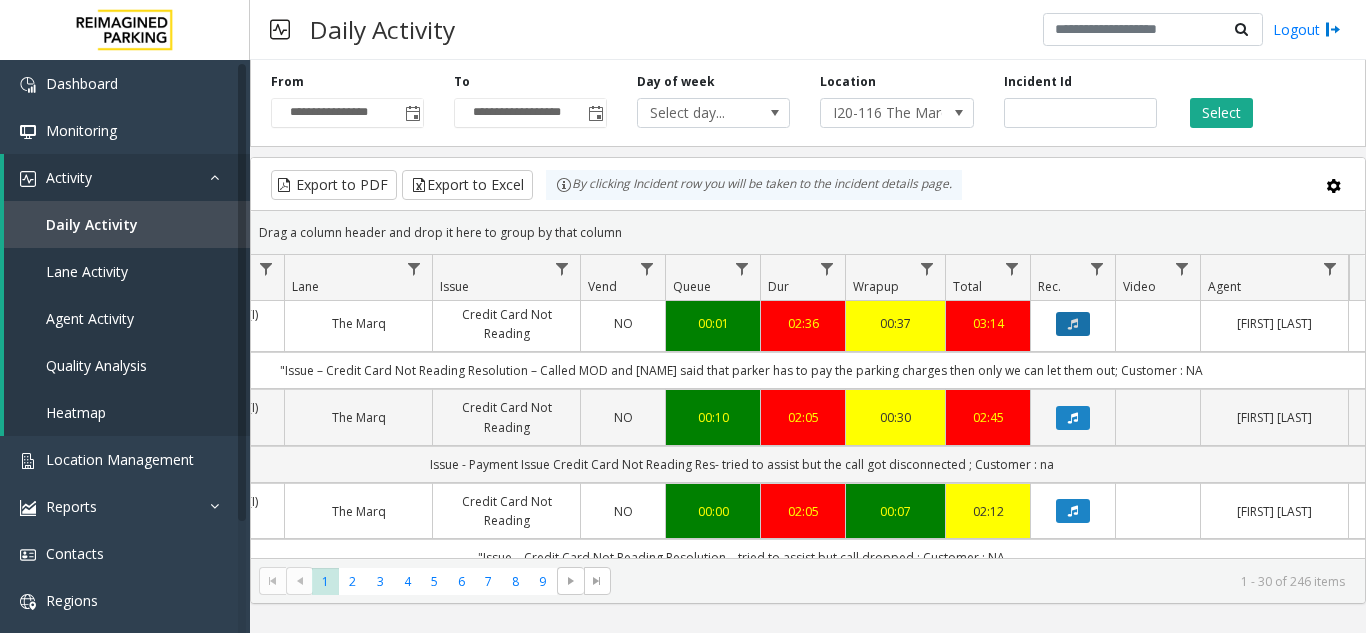 click 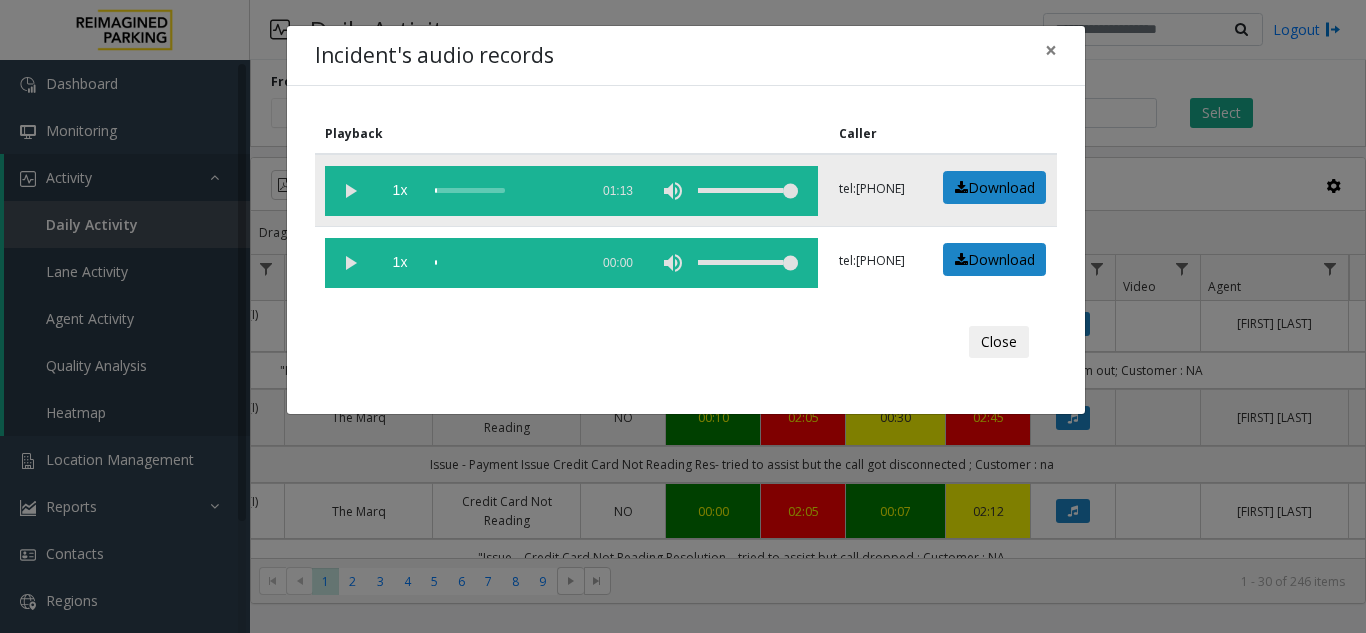 click 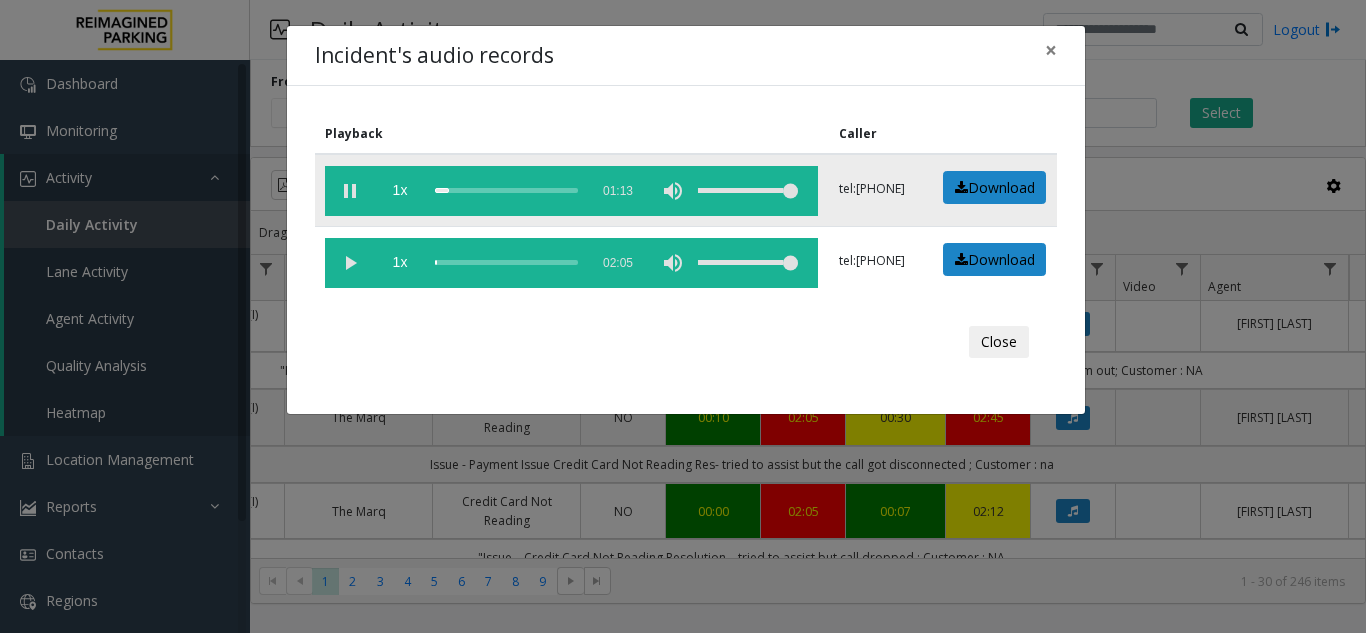 click 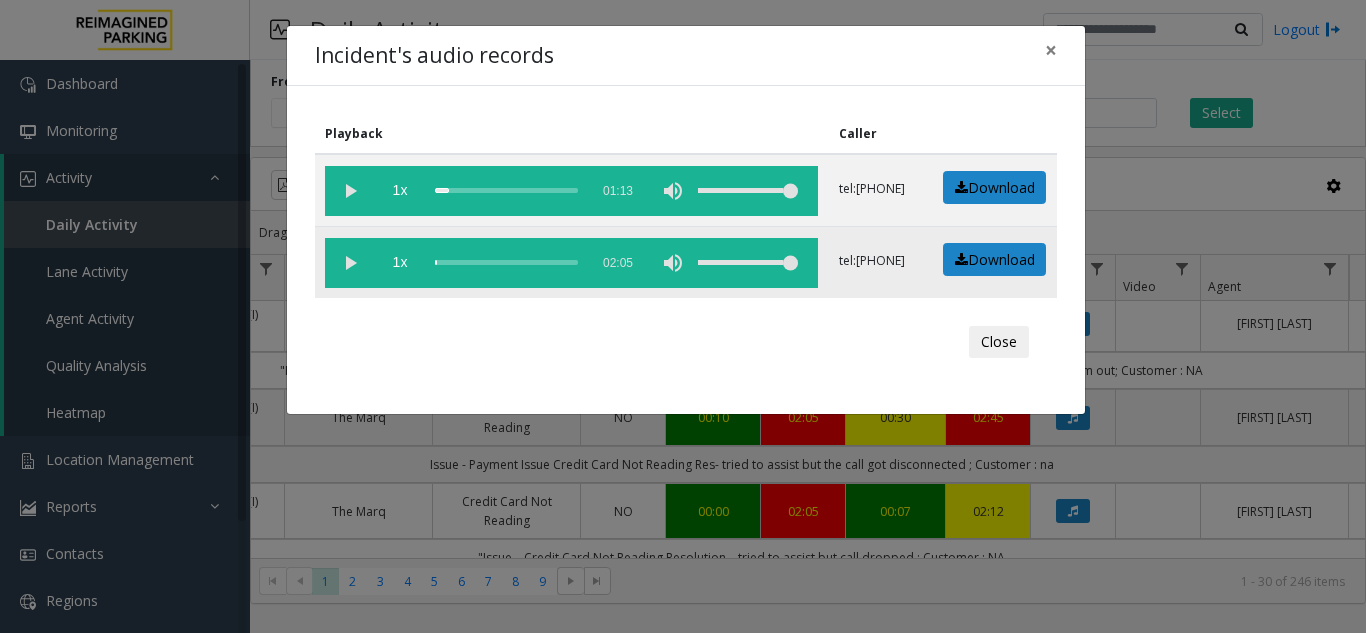 click 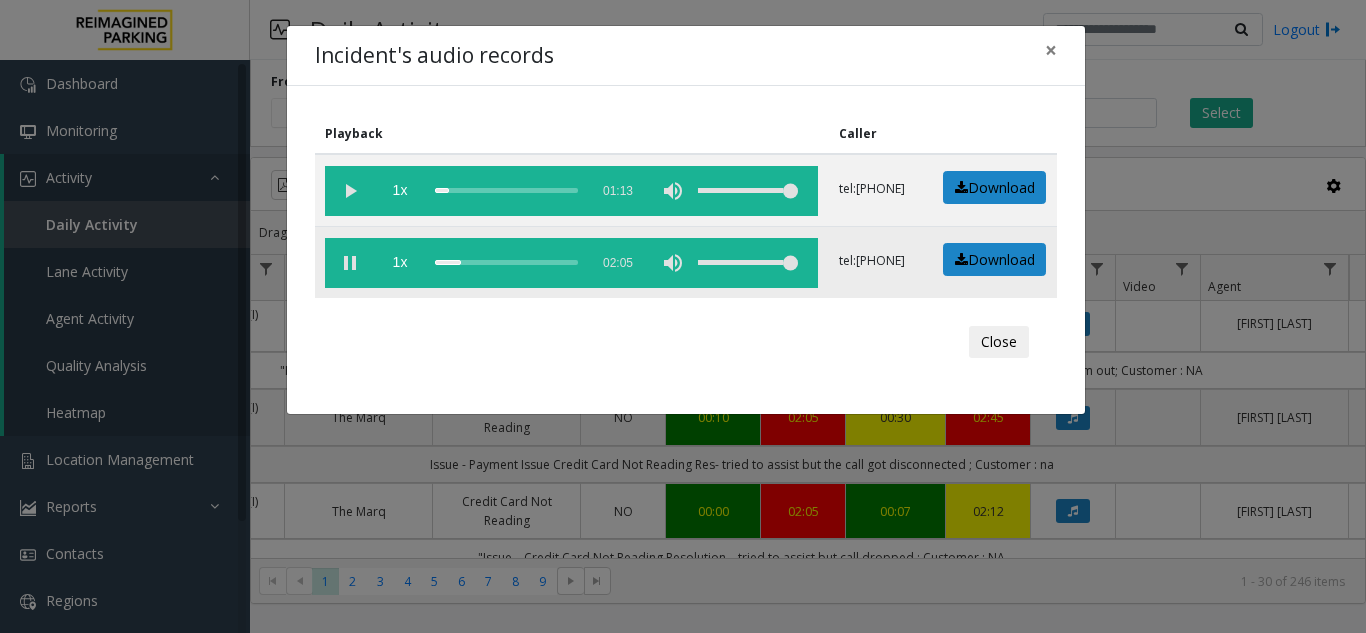 click 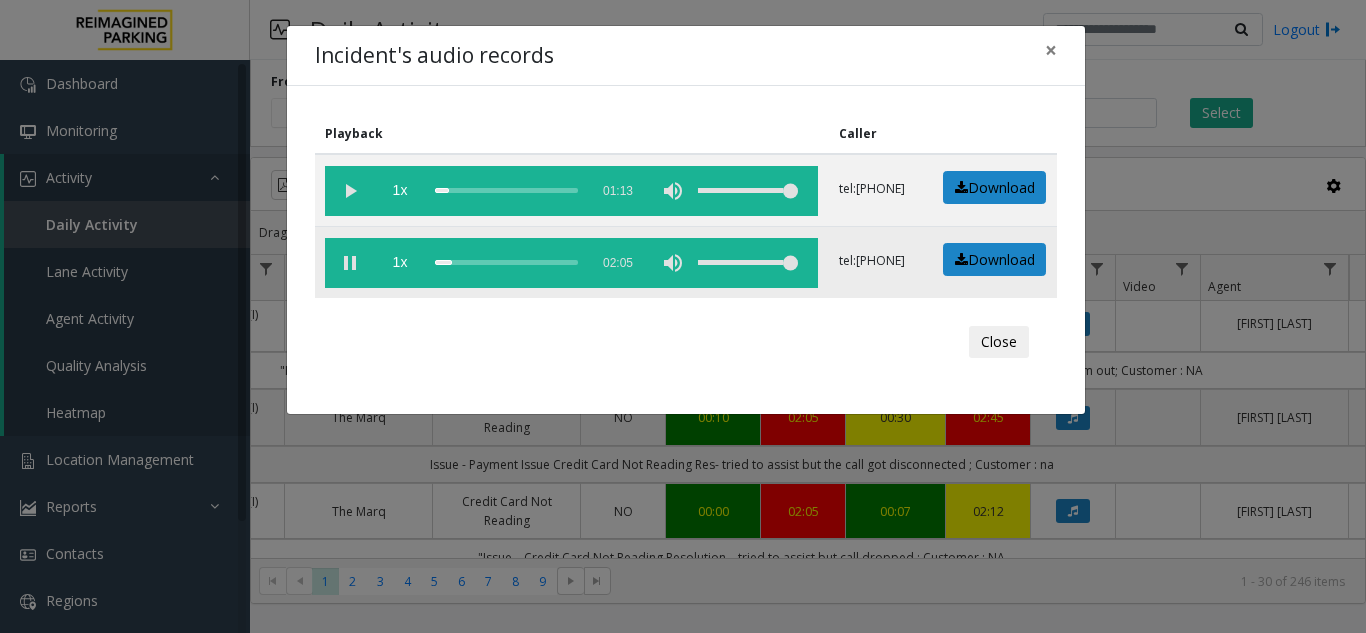 click 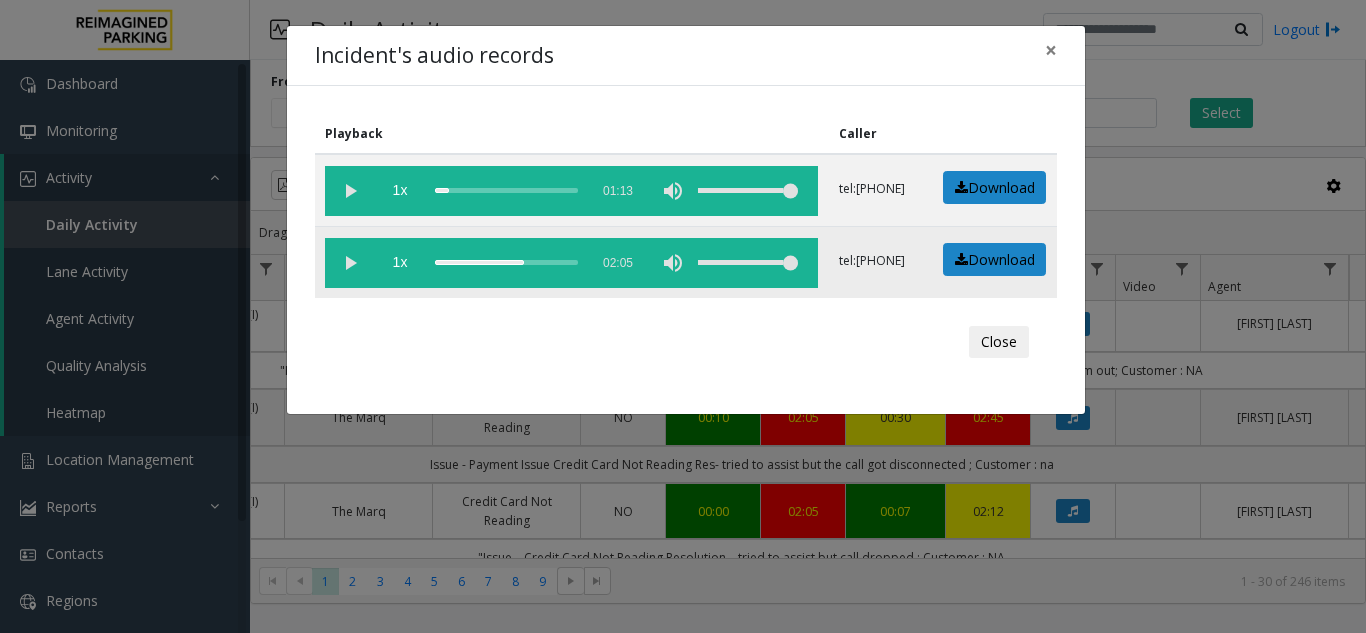 click 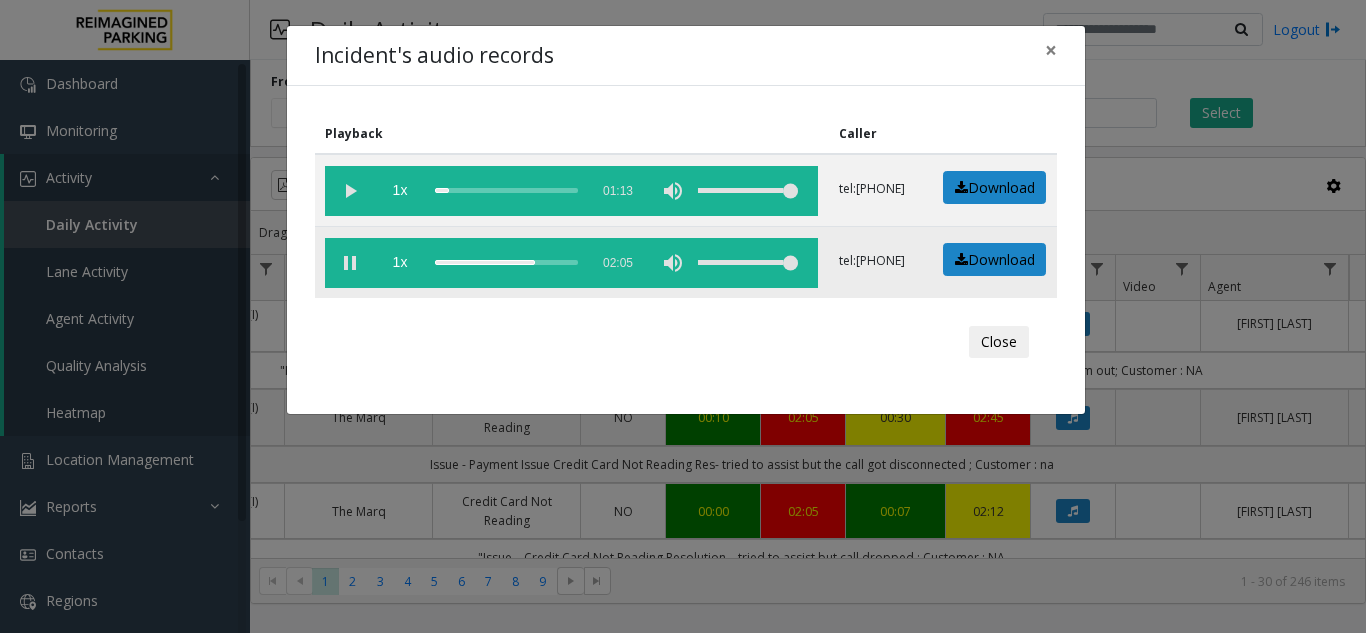 click 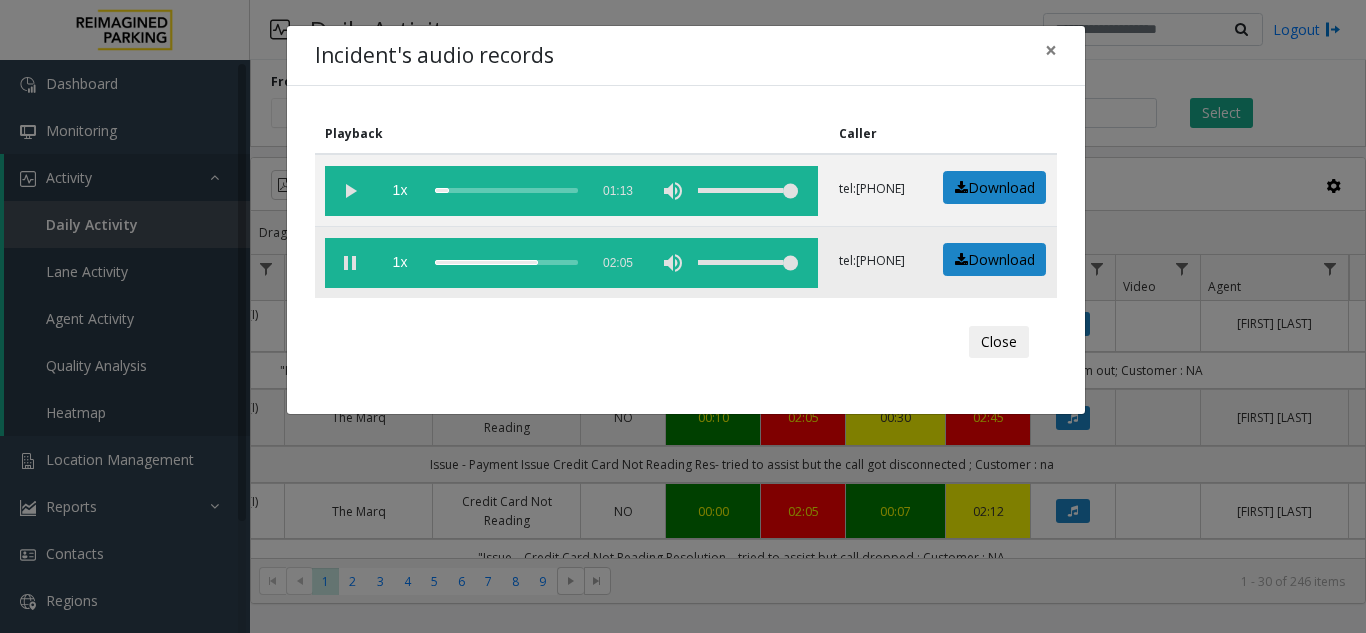 click 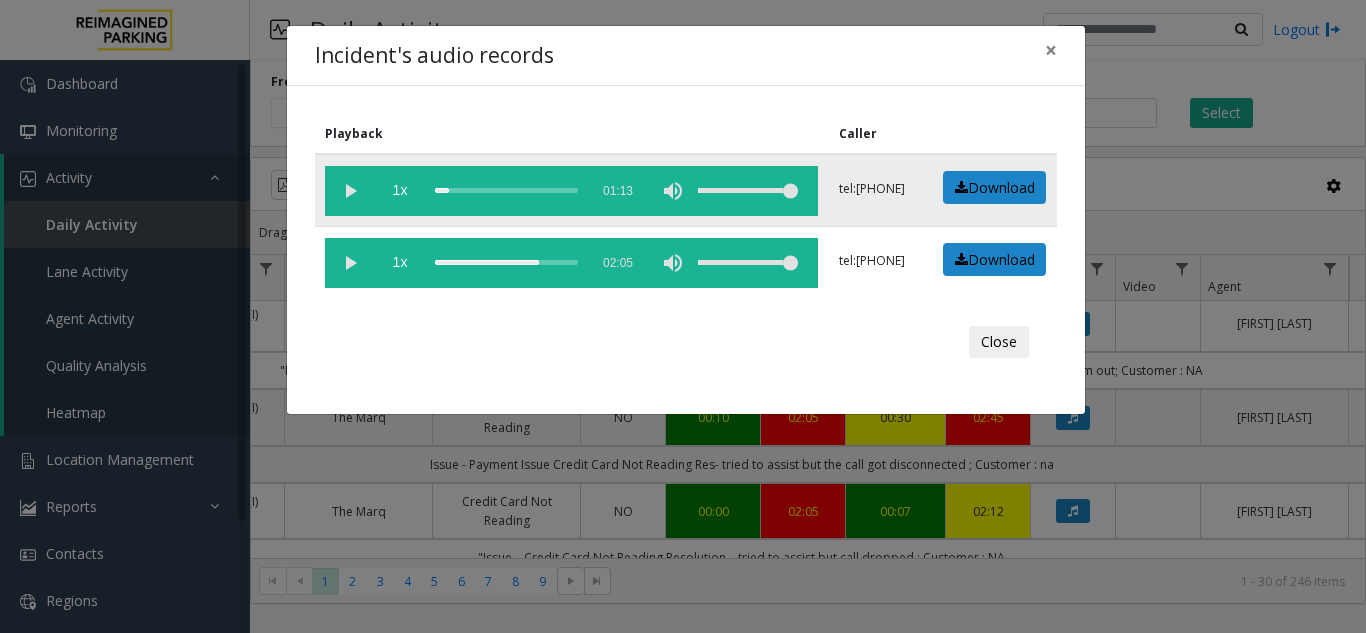 click 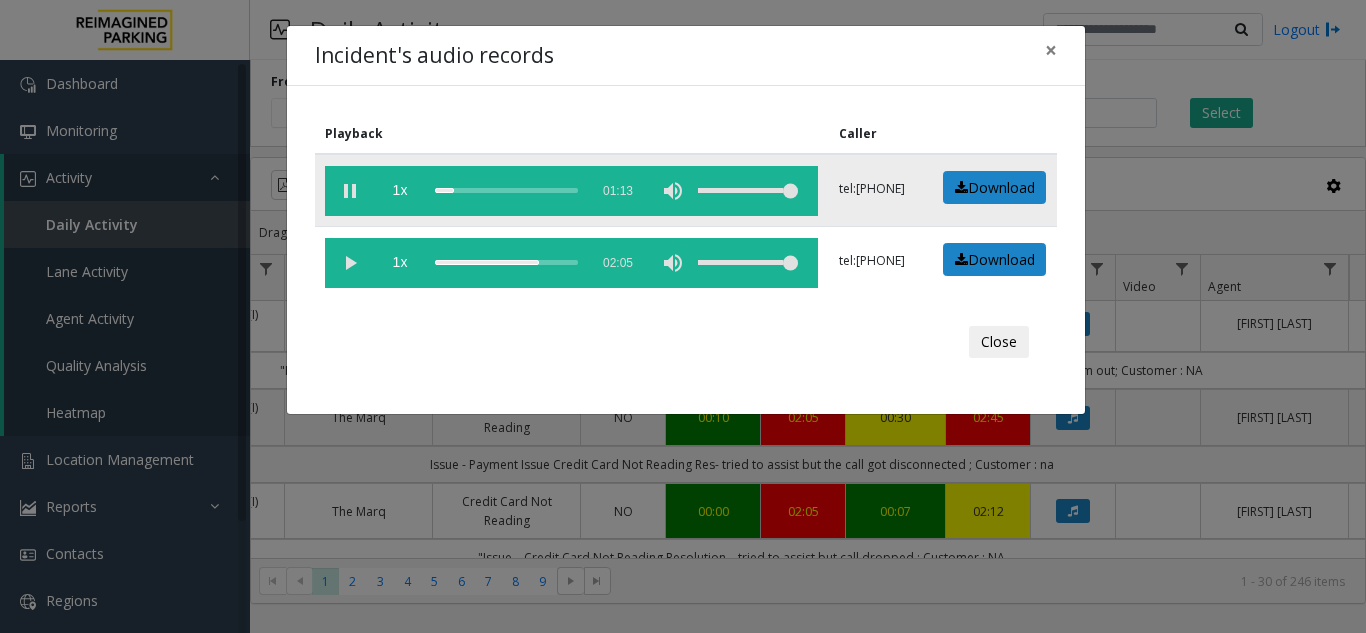 click 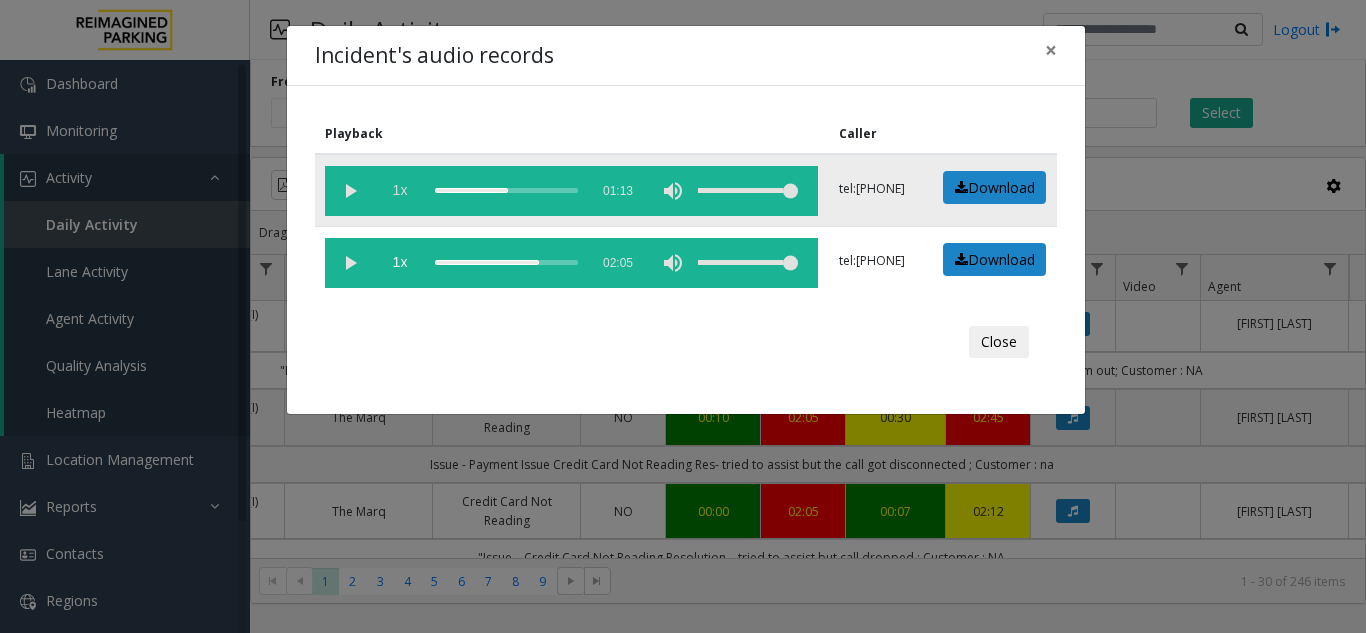 drag, startPoint x: 439, startPoint y: 192, endPoint x: 416, endPoint y: 200, distance: 24.351591 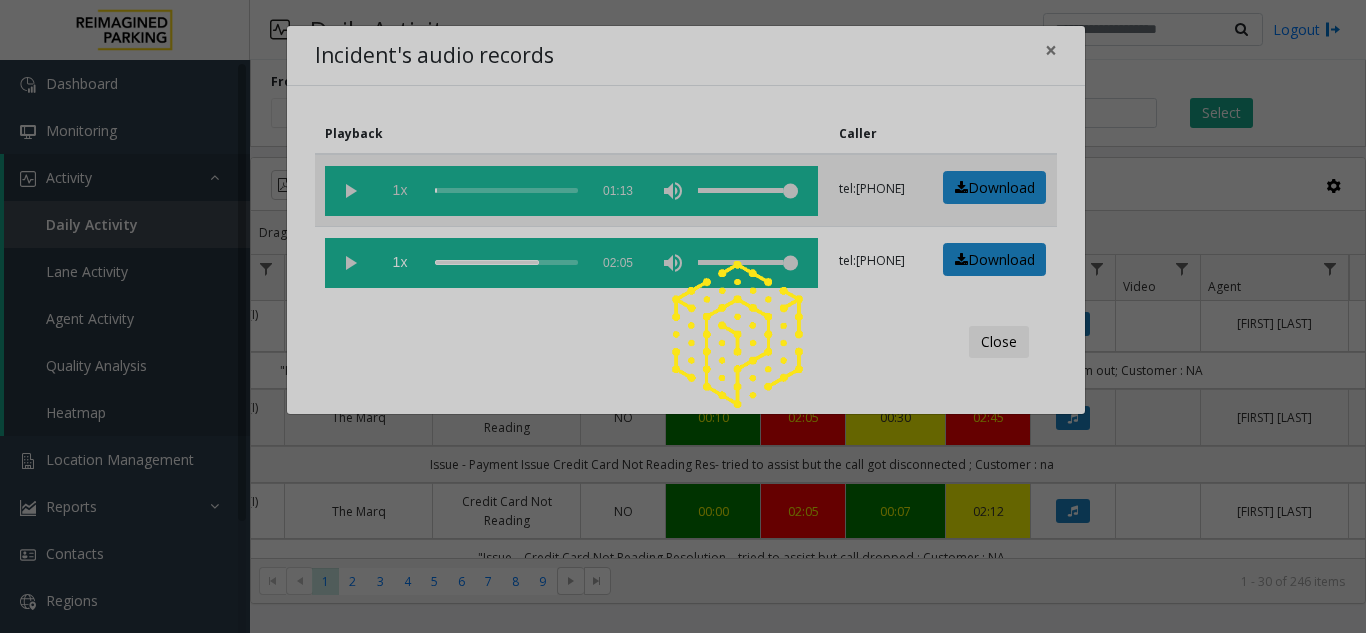 drag, startPoint x: 477, startPoint y: 191, endPoint x: 398, endPoint y: 202, distance: 79.762146 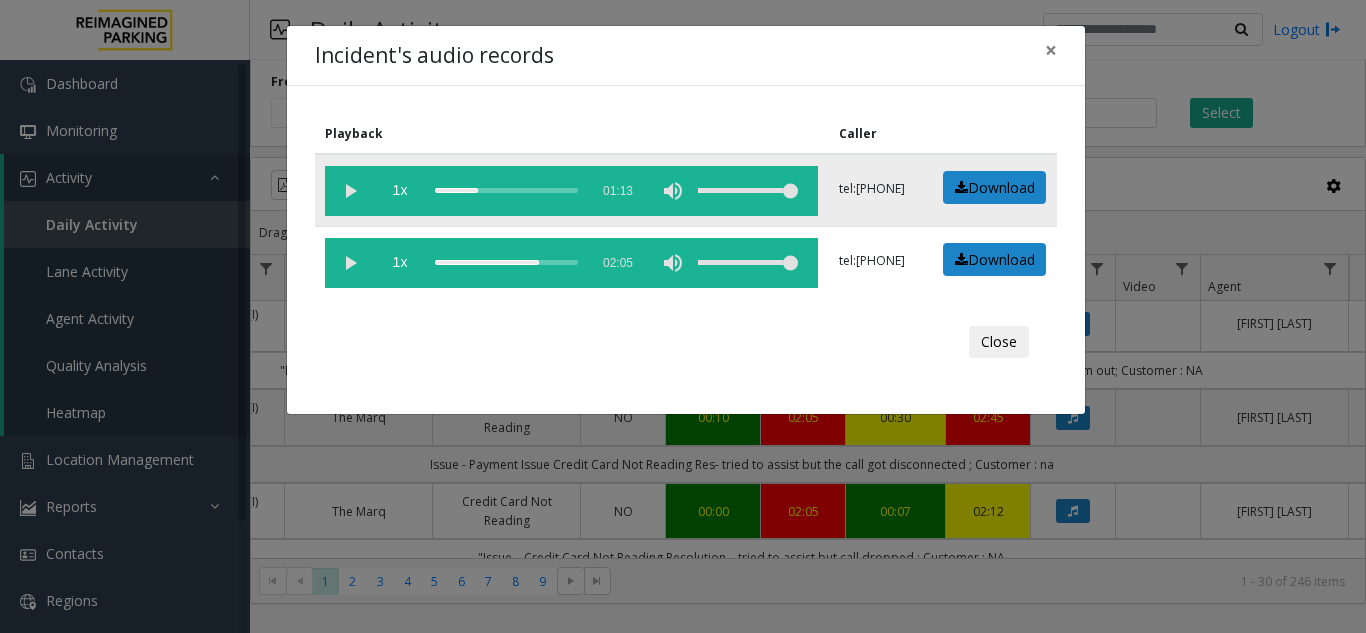 click 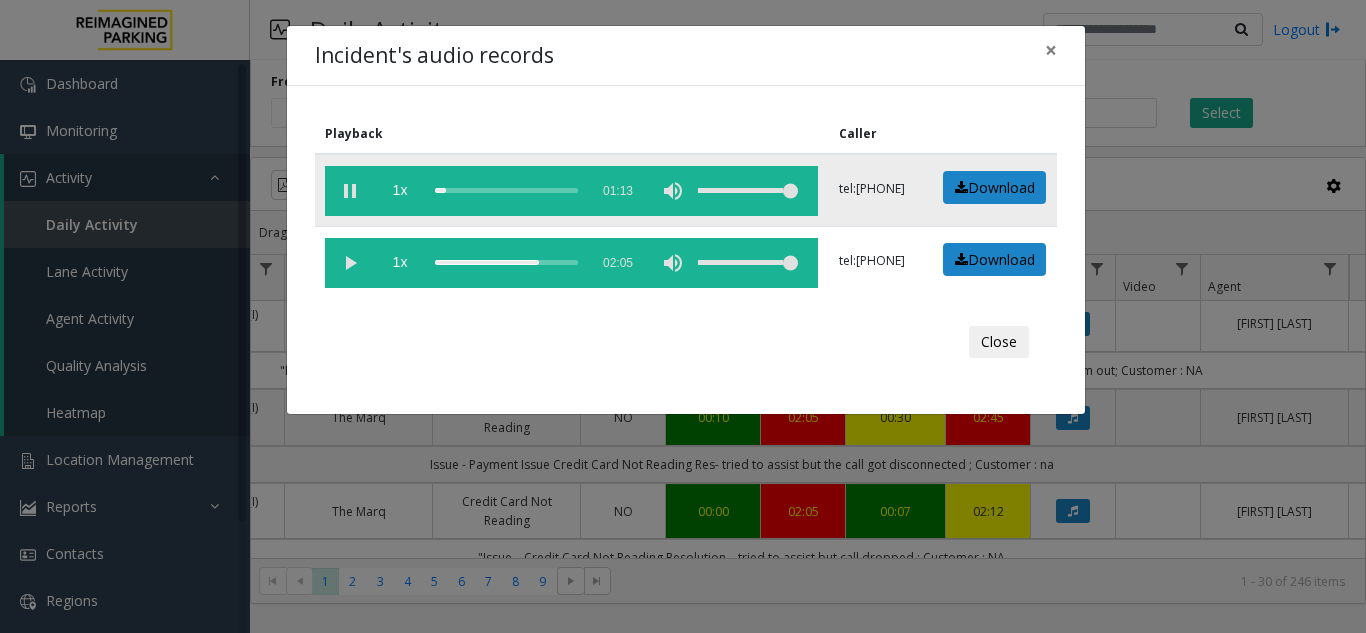click on "1x  01:13" 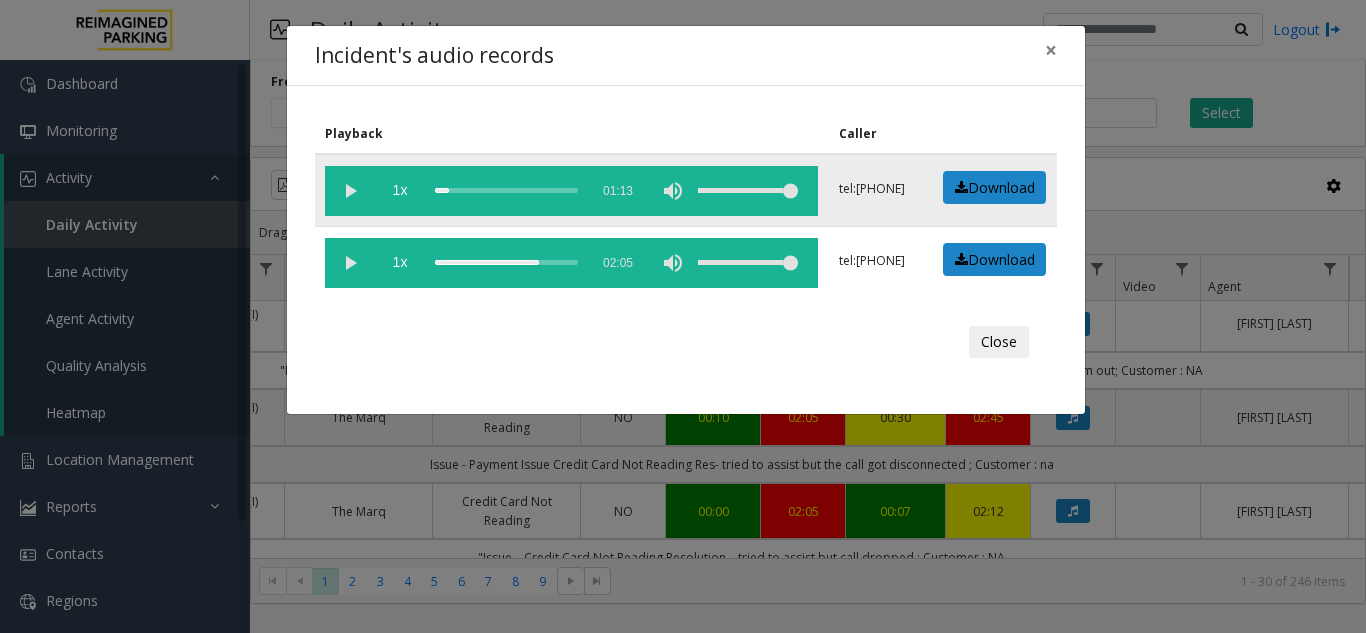click 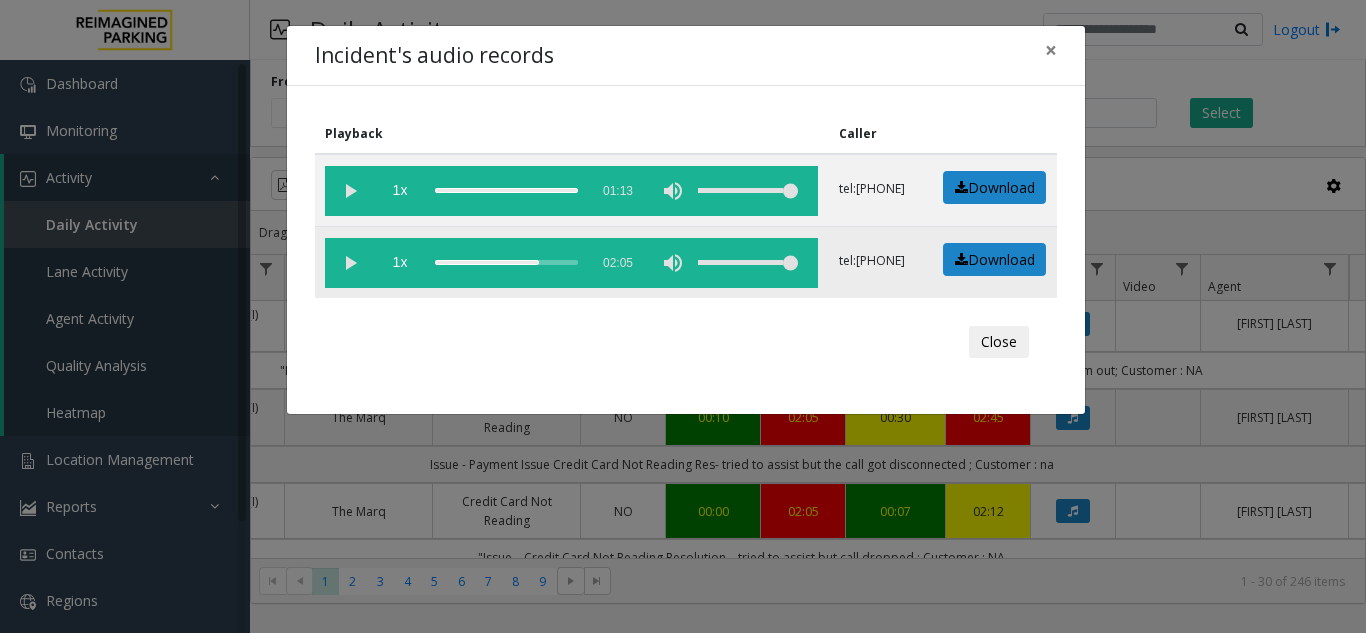 click 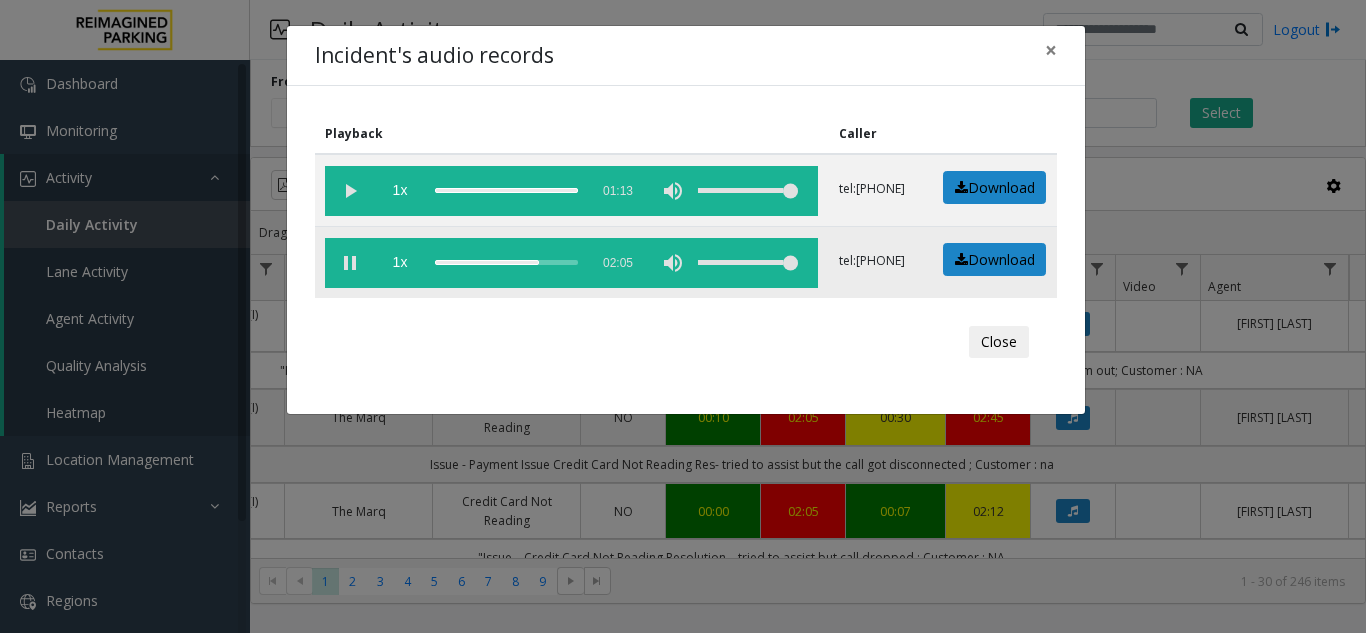 click 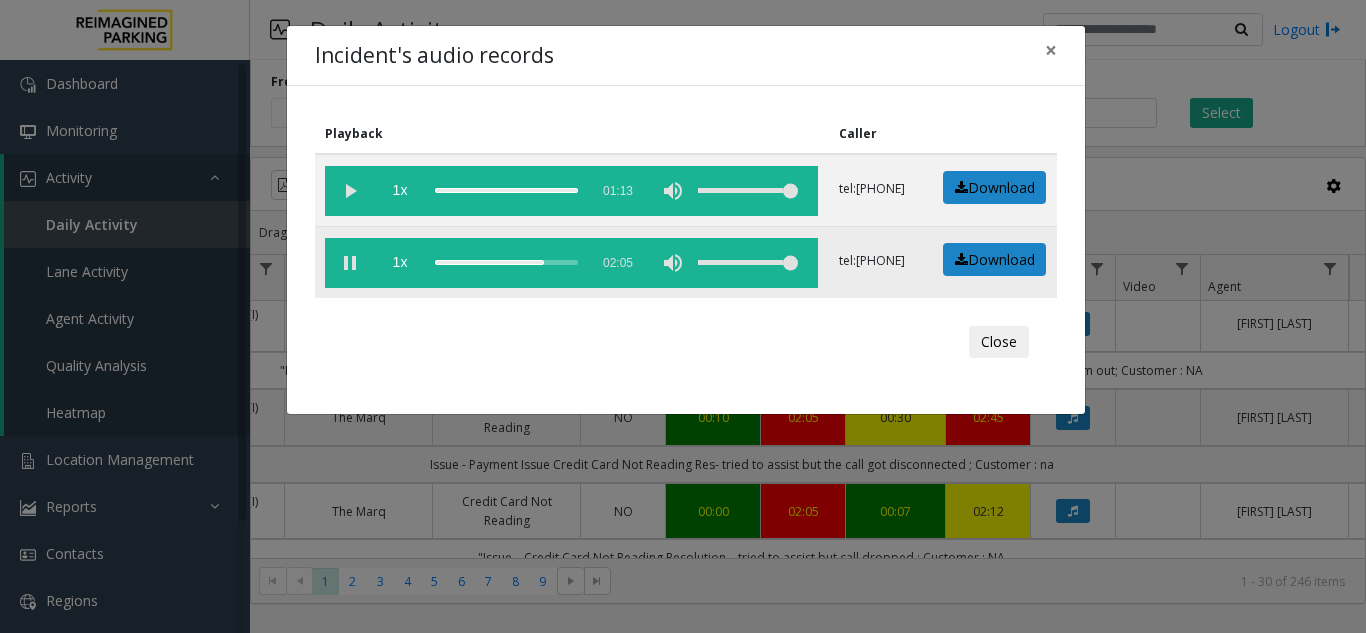 click 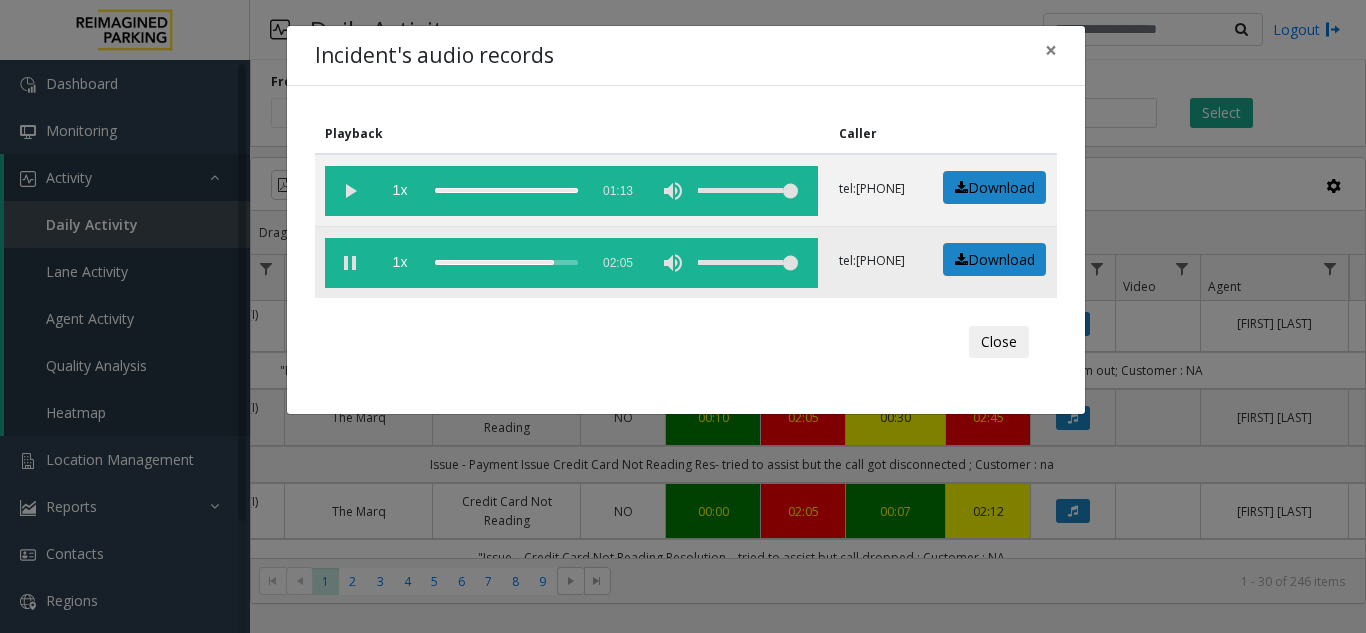 click 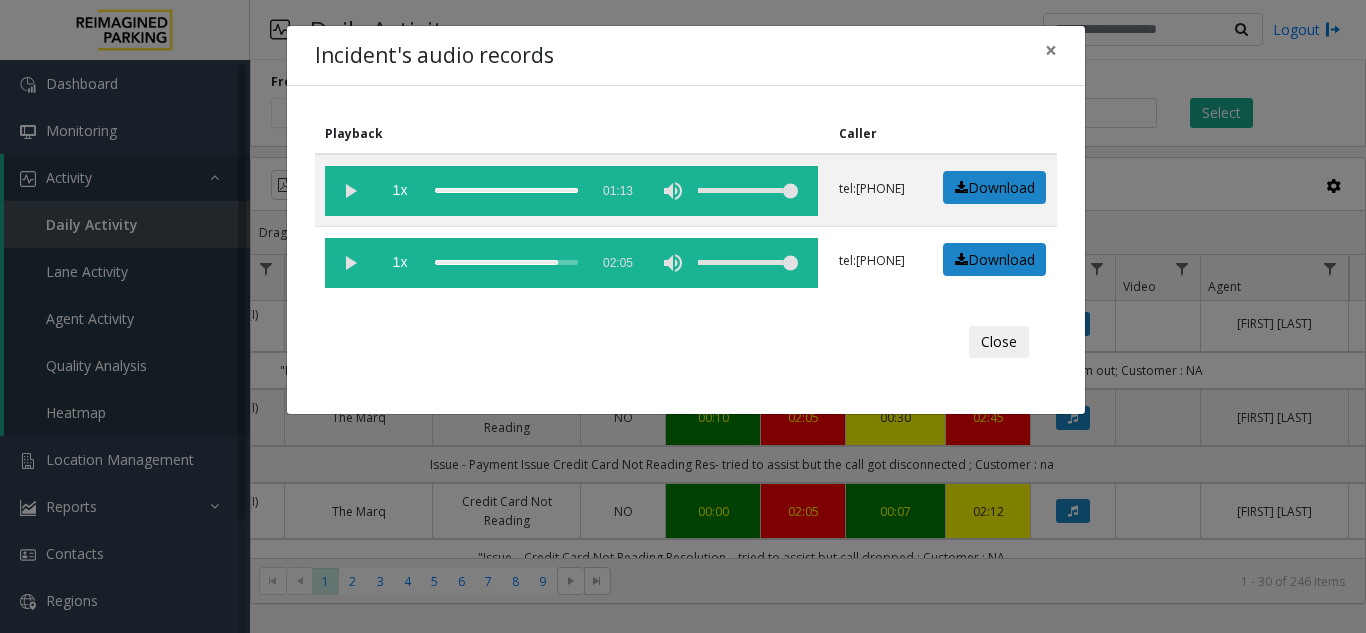 click 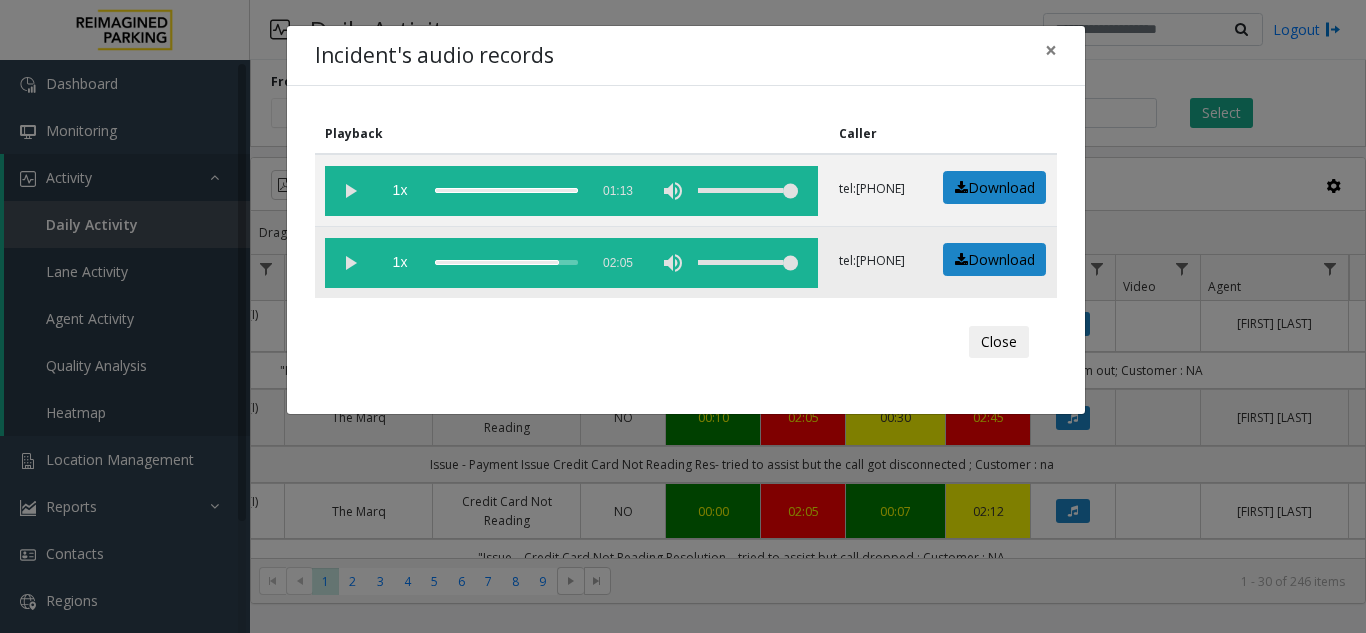 click 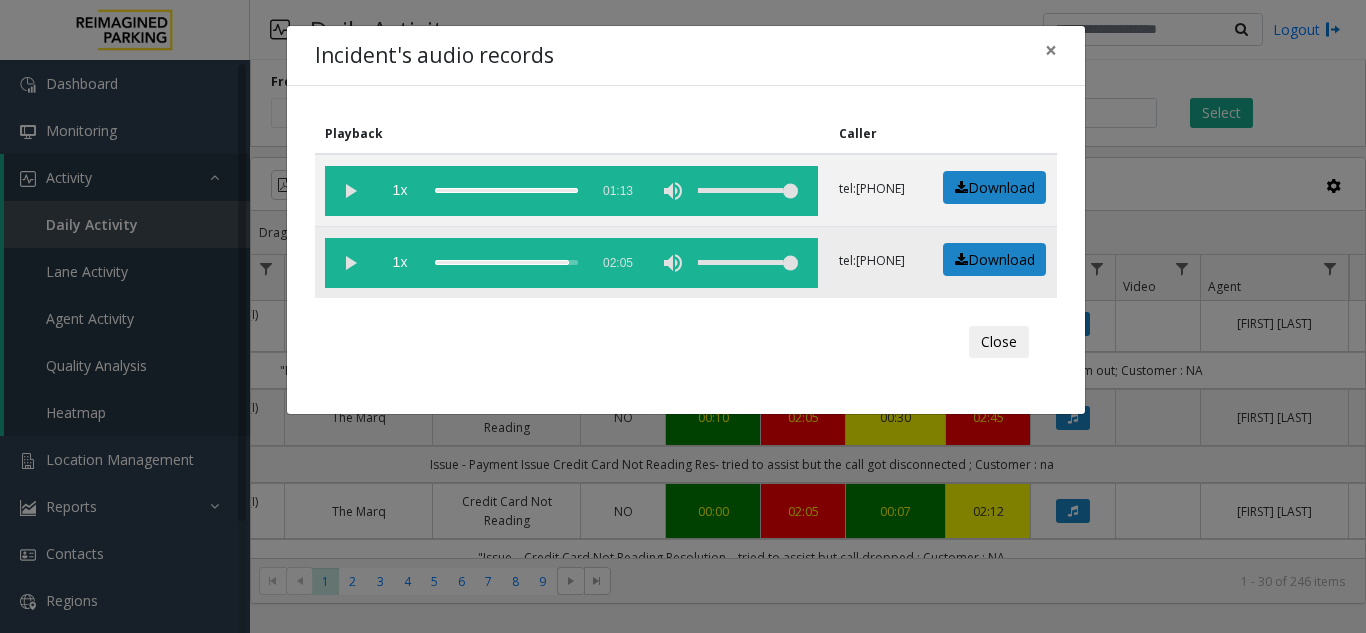 click 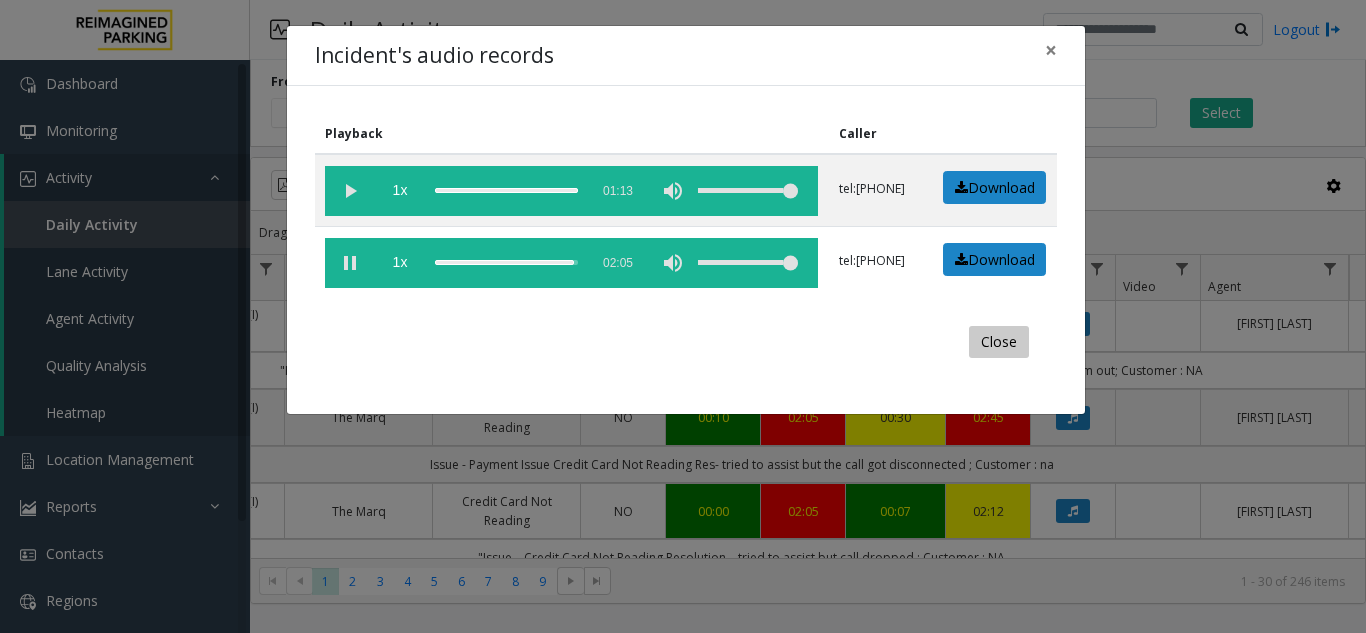 click on "Close" 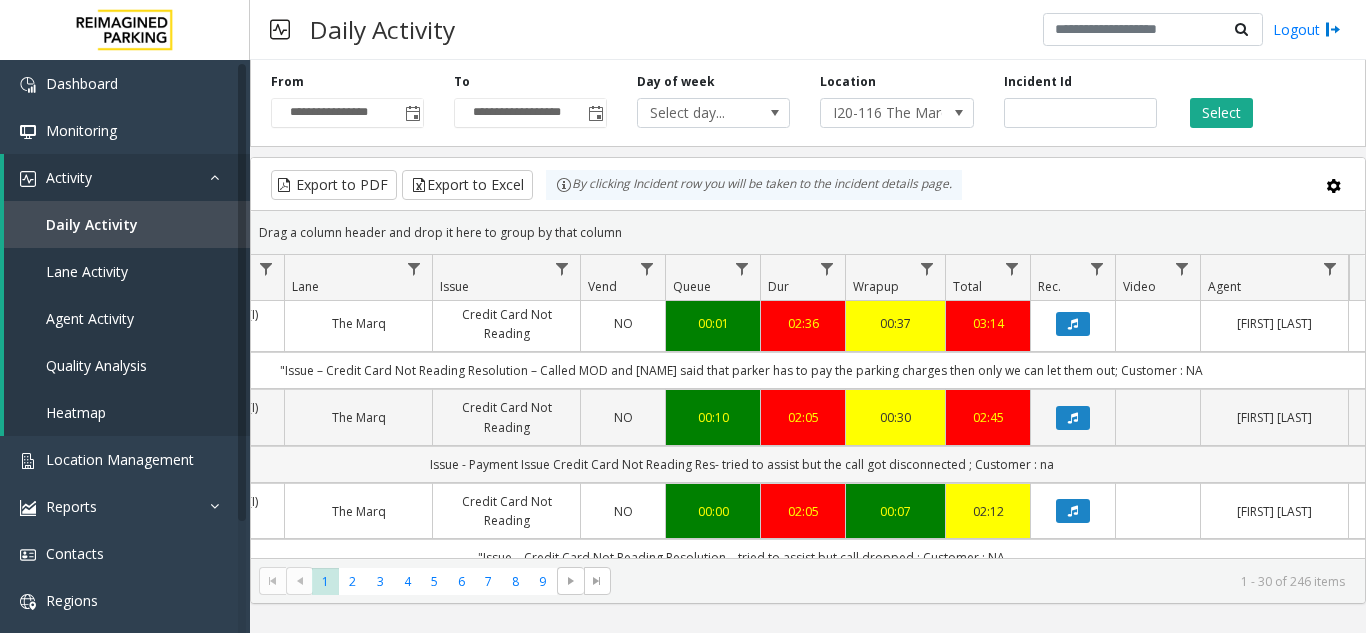 scroll, scrollTop: 1983, scrollLeft: 443, axis: both 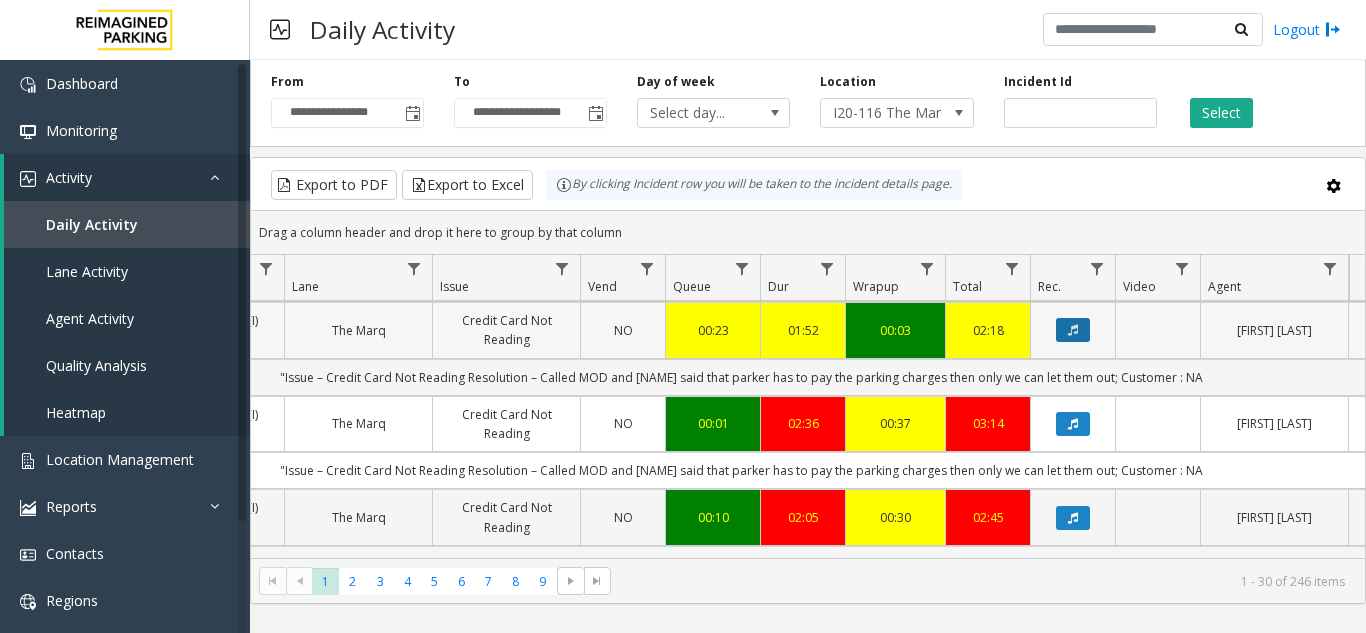 click 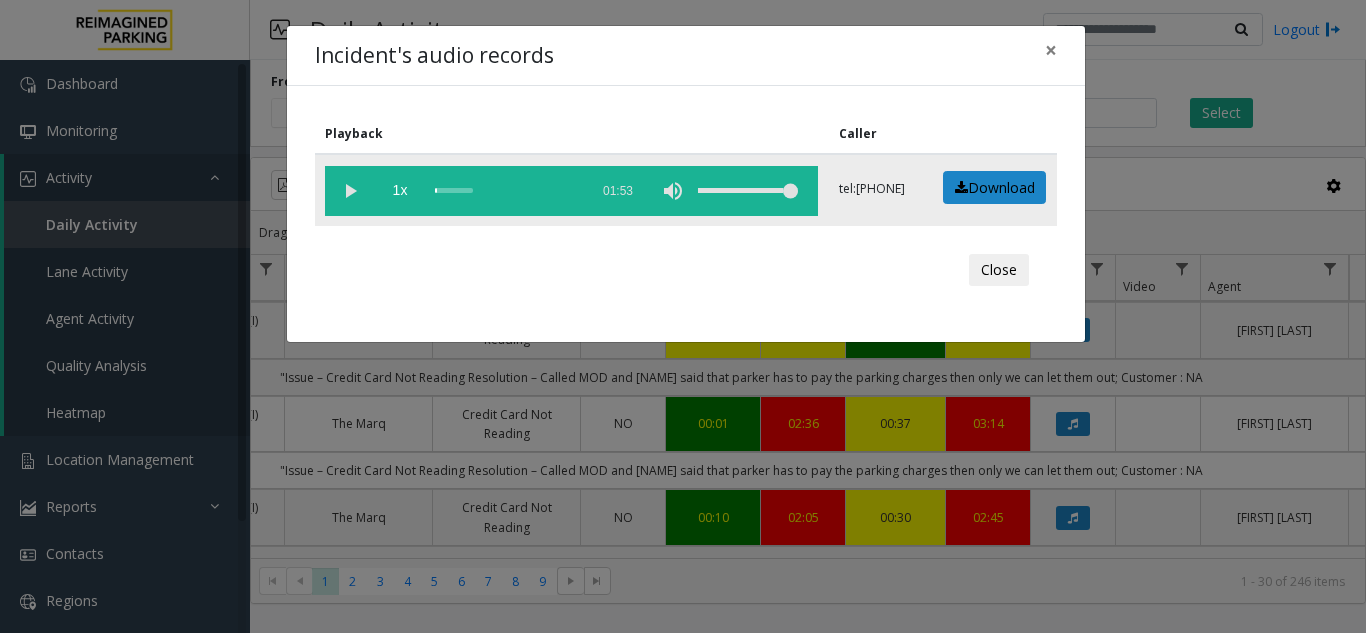 click 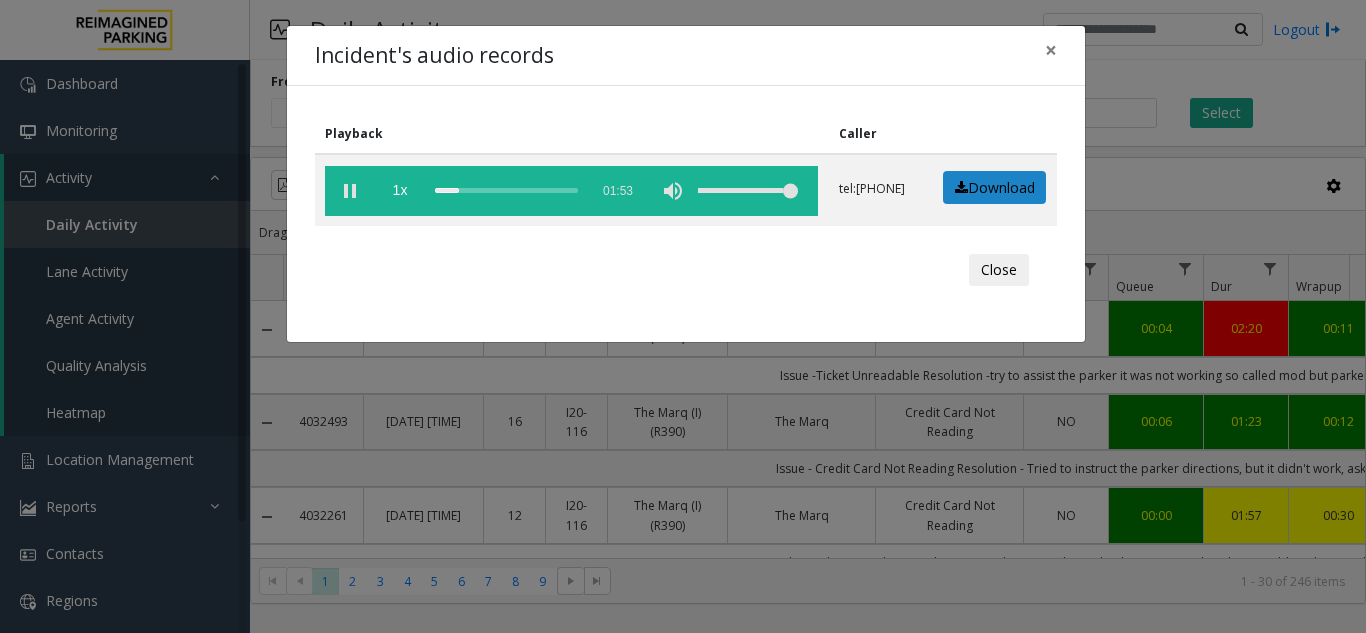 scroll, scrollTop: 0, scrollLeft: 0, axis: both 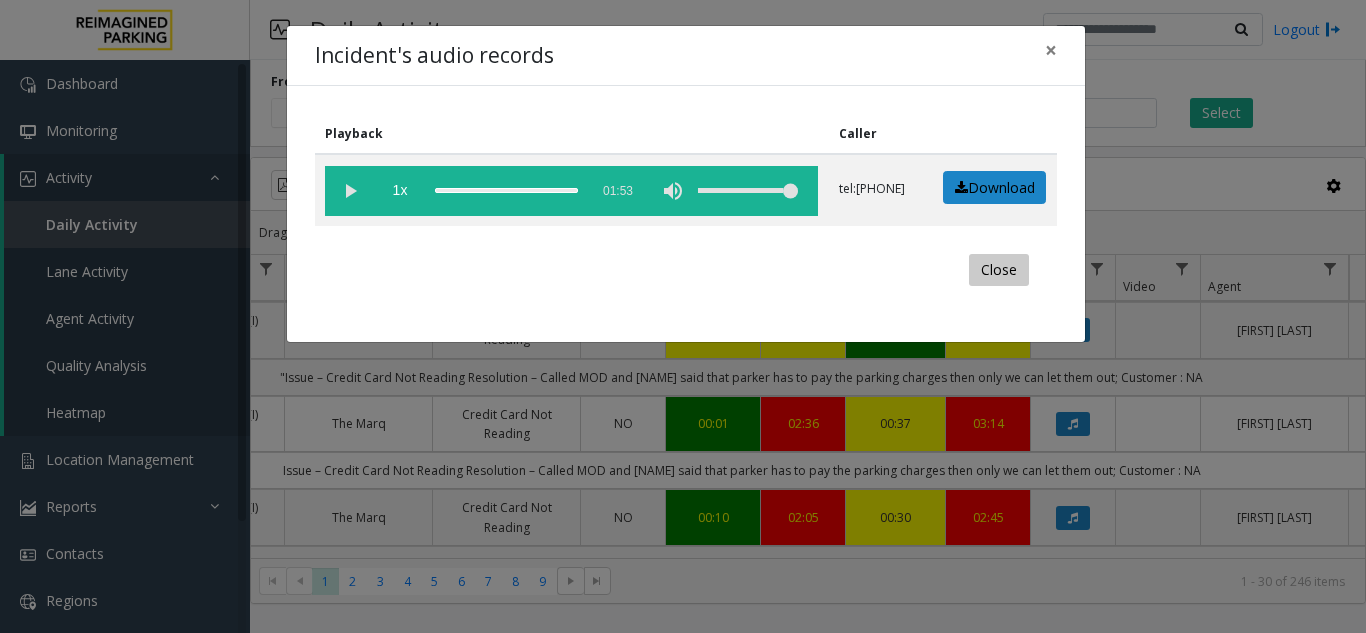 click on "Close" 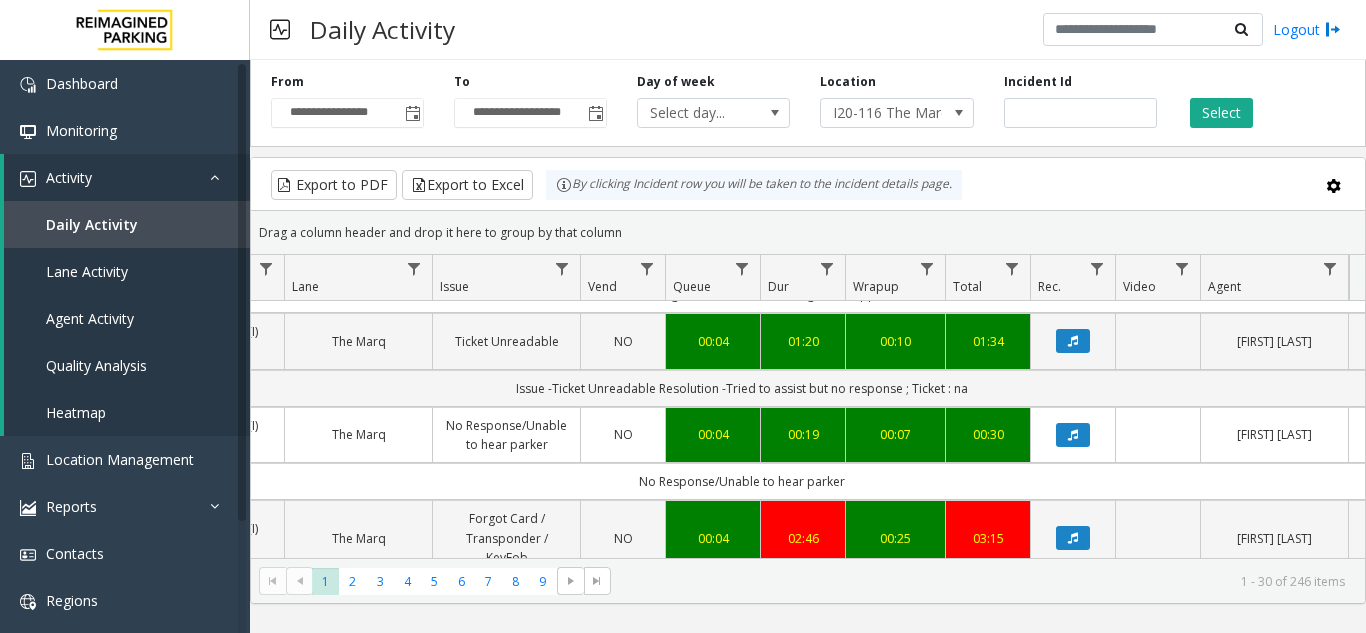 scroll, scrollTop: 1183, scrollLeft: 443, axis: both 